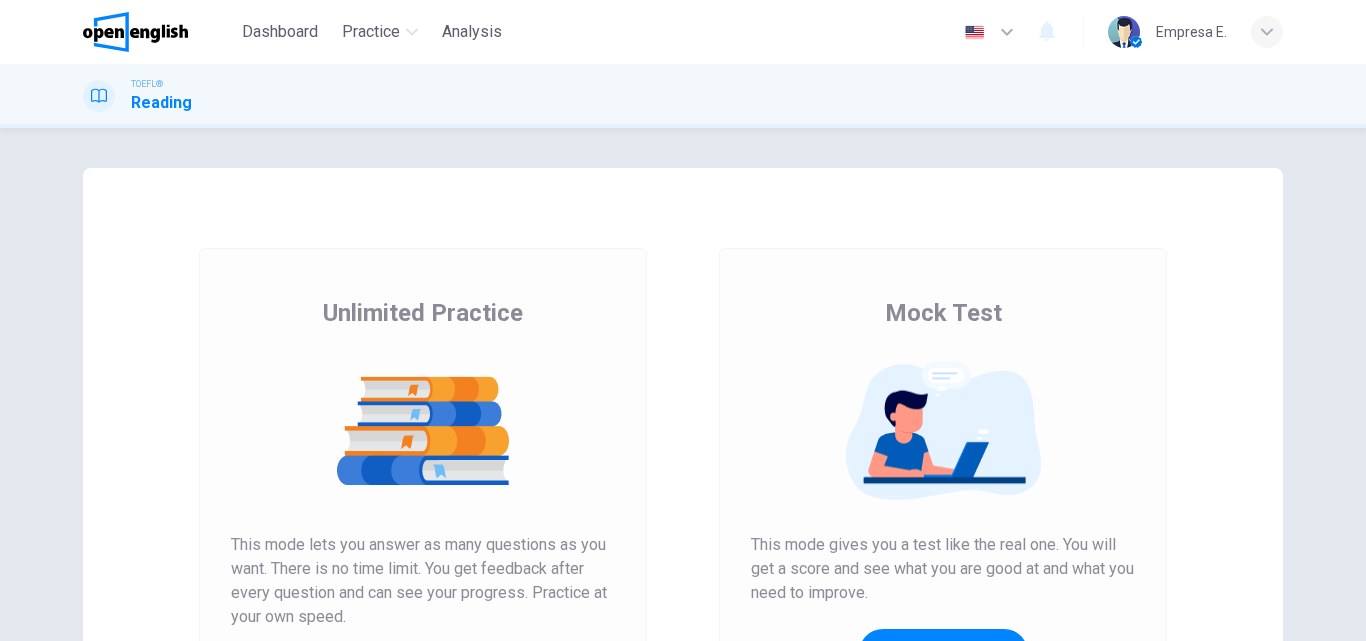 scroll, scrollTop: 0, scrollLeft: 0, axis: both 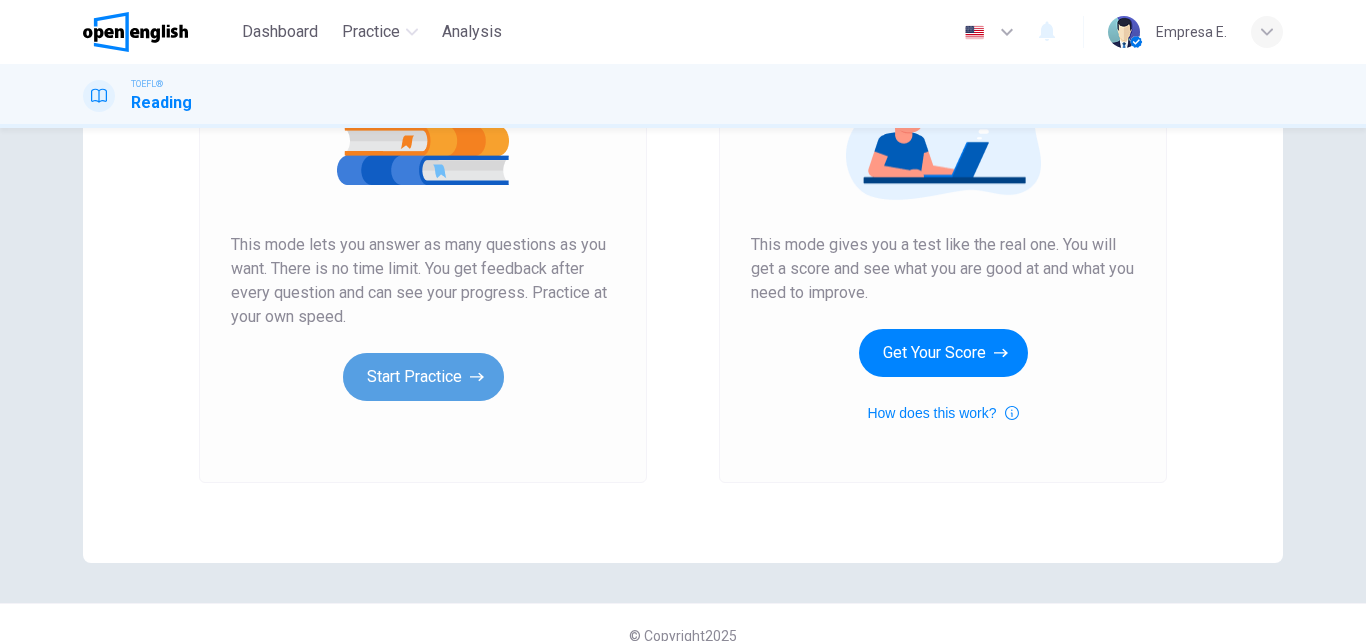 click on "Start Practice" at bounding box center [423, 377] 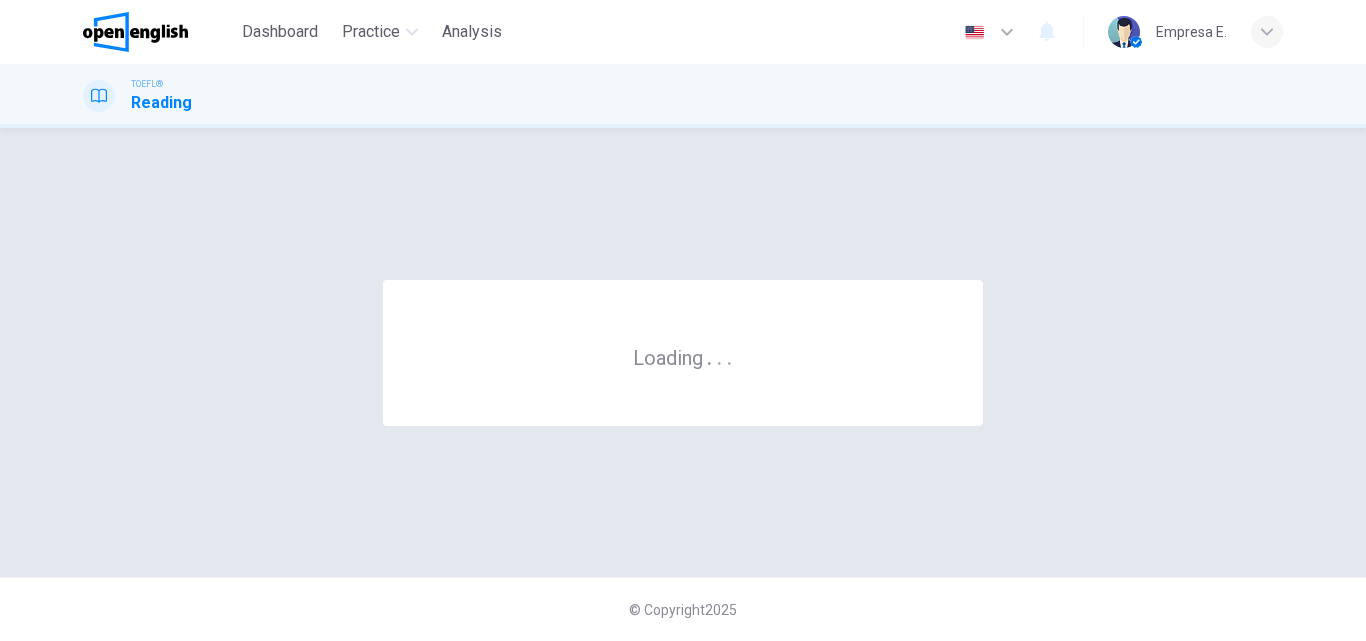 scroll, scrollTop: 0, scrollLeft: 0, axis: both 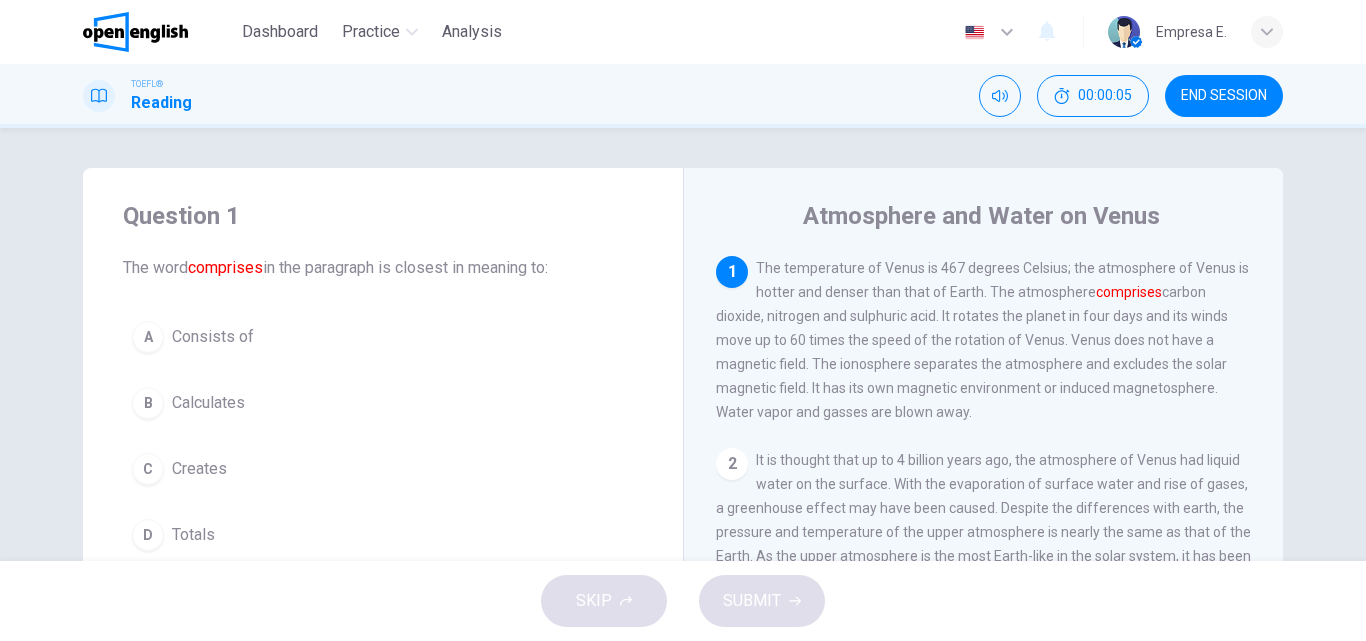 drag, startPoint x: 122, startPoint y: 266, endPoint x: 428, endPoint y: 301, distance: 307.99512 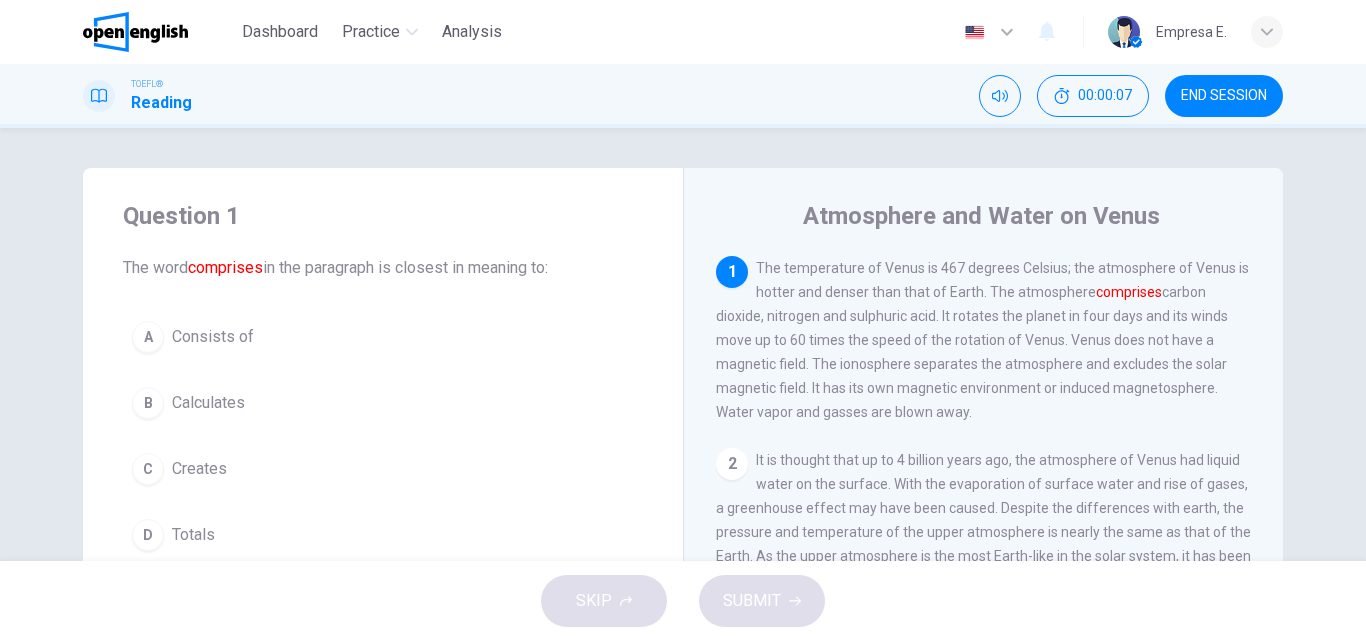 click on "Question 1 The word  comprises  in the paragraph is closest in meaning to: A Consists of B Calculates C Creates D Totals" at bounding box center [383, 380] 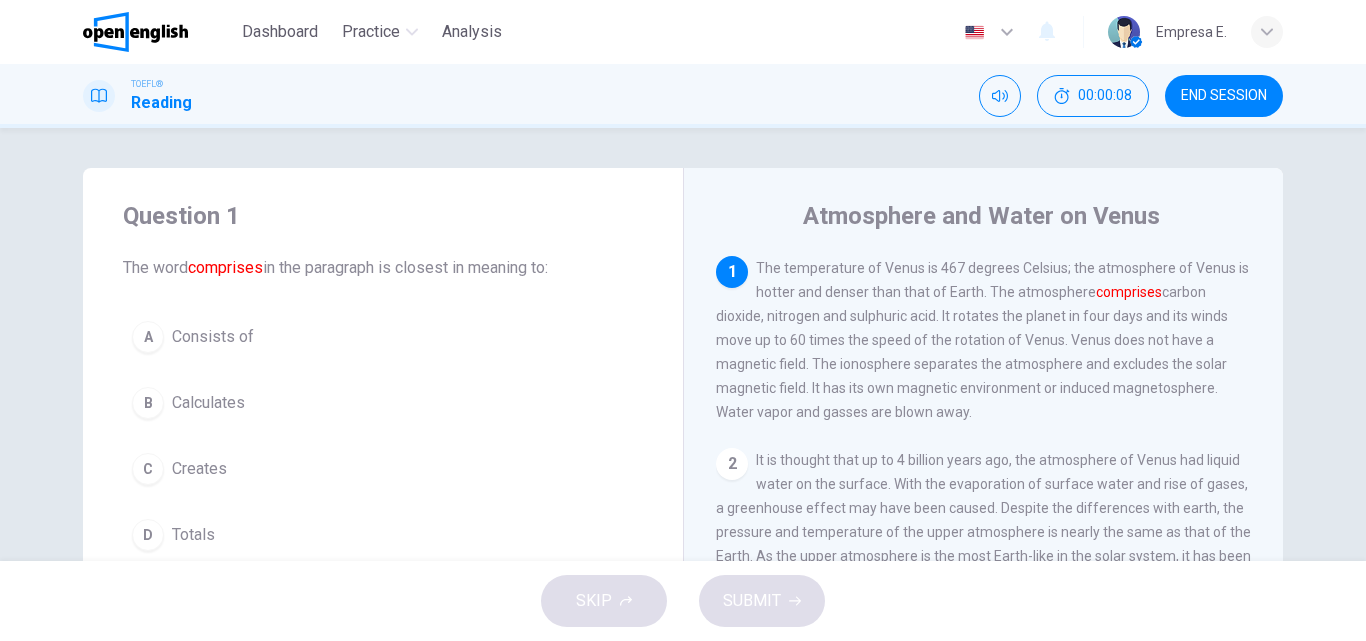 drag, startPoint x: 754, startPoint y: 267, endPoint x: 824, endPoint y: 286, distance: 72.53275 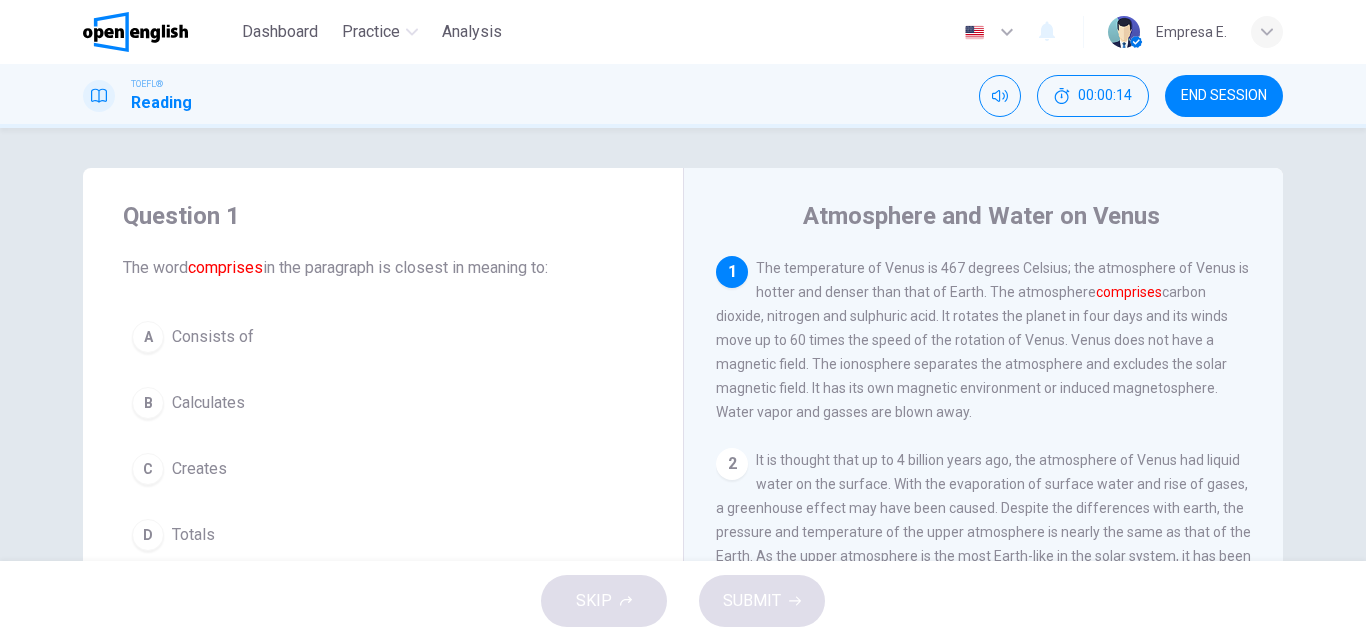 drag, startPoint x: 805, startPoint y: 220, endPoint x: 1085, endPoint y: 221, distance: 280.0018 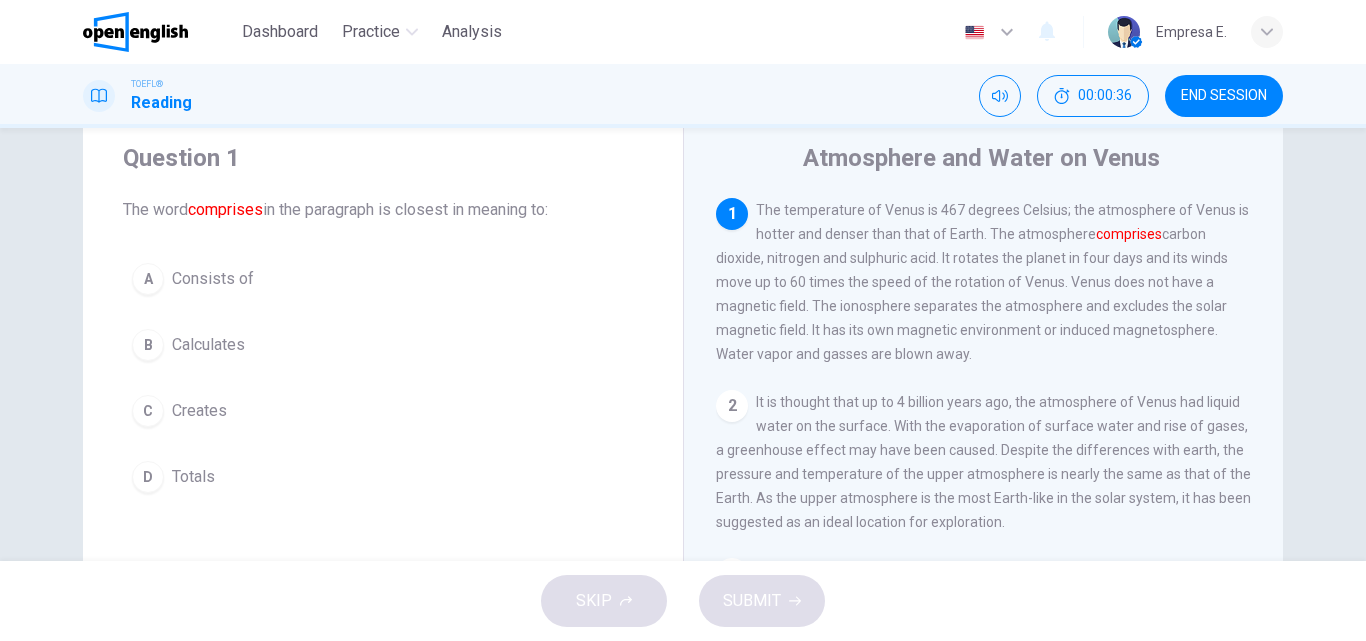 scroll, scrollTop: 0, scrollLeft: 0, axis: both 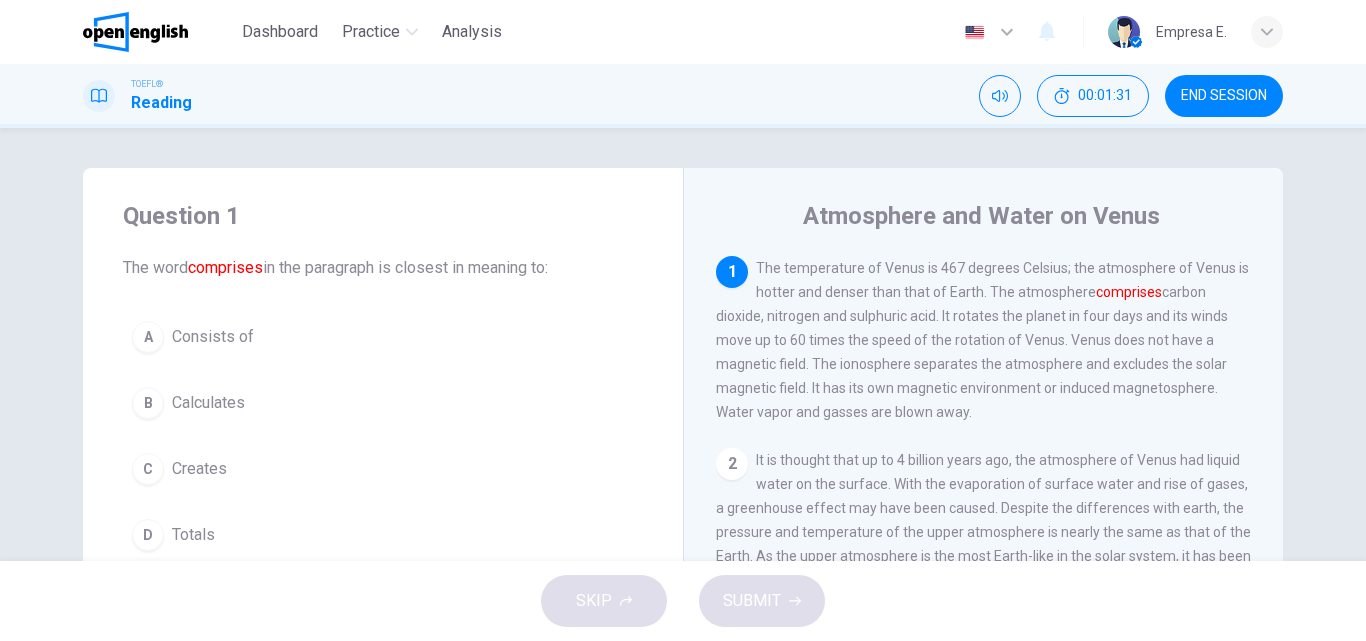click on "Consists of" at bounding box center (213, 337) 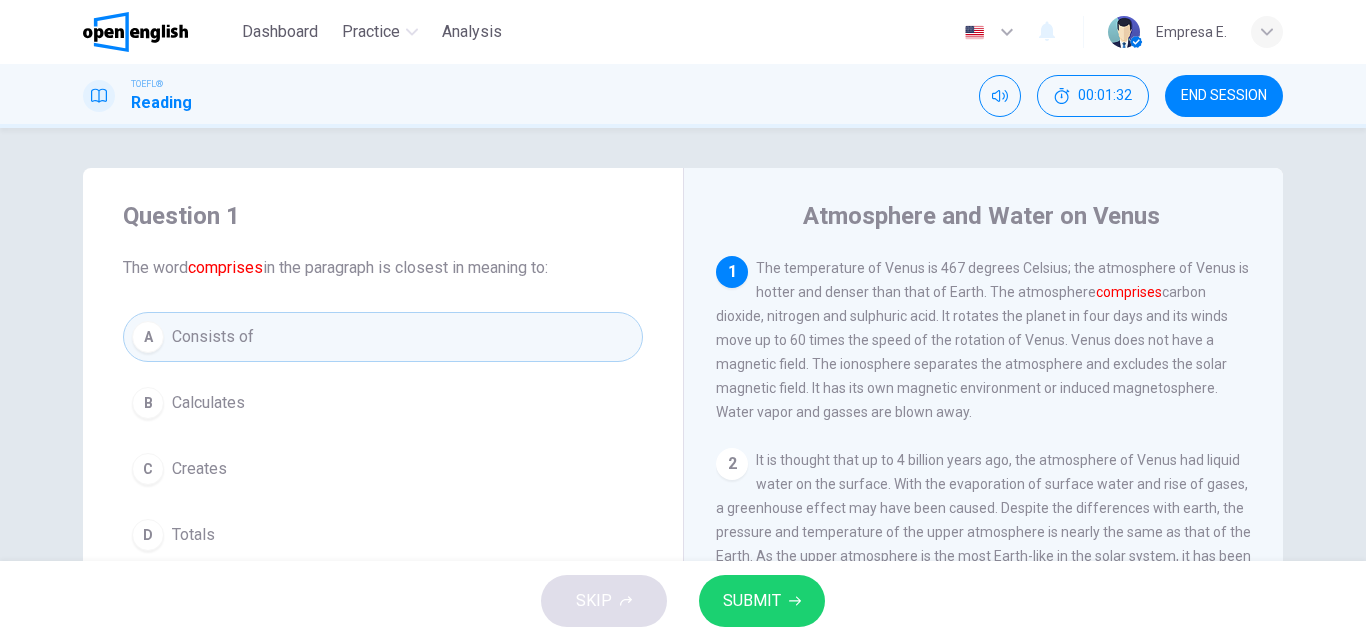 click on "SKIP SUBMIT" at bounding box center (683, 601) 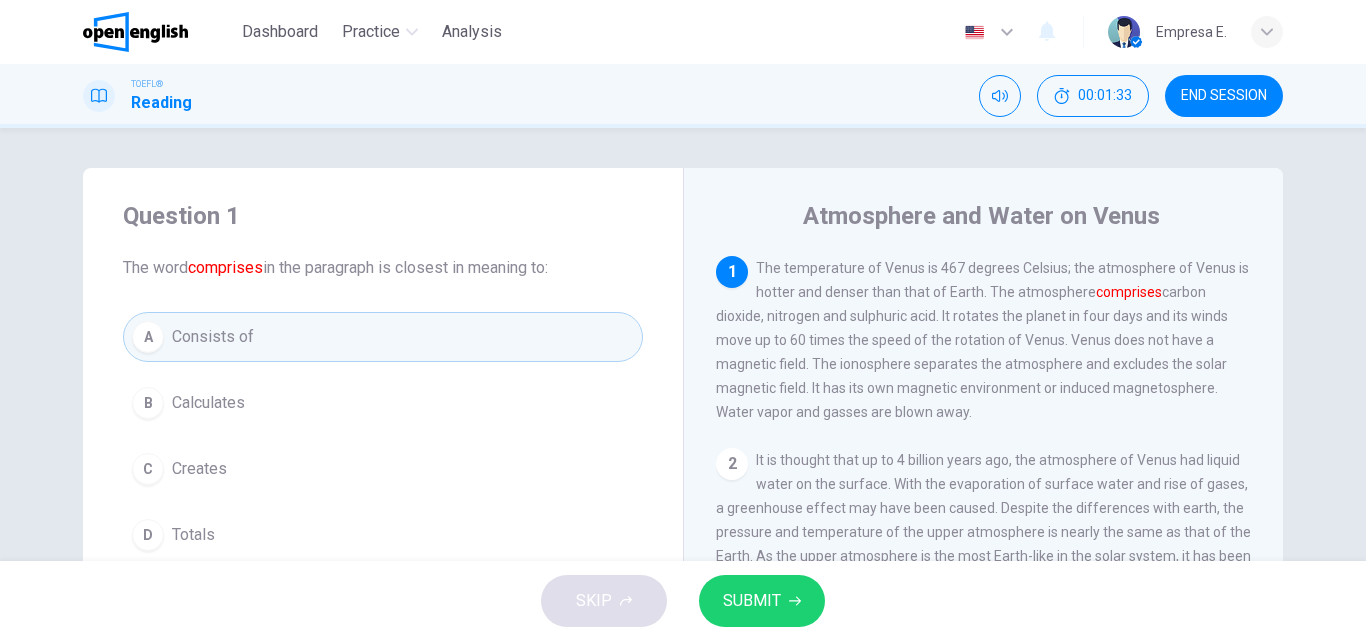 click on "SUBMIT" at bounding box center (762, 601) 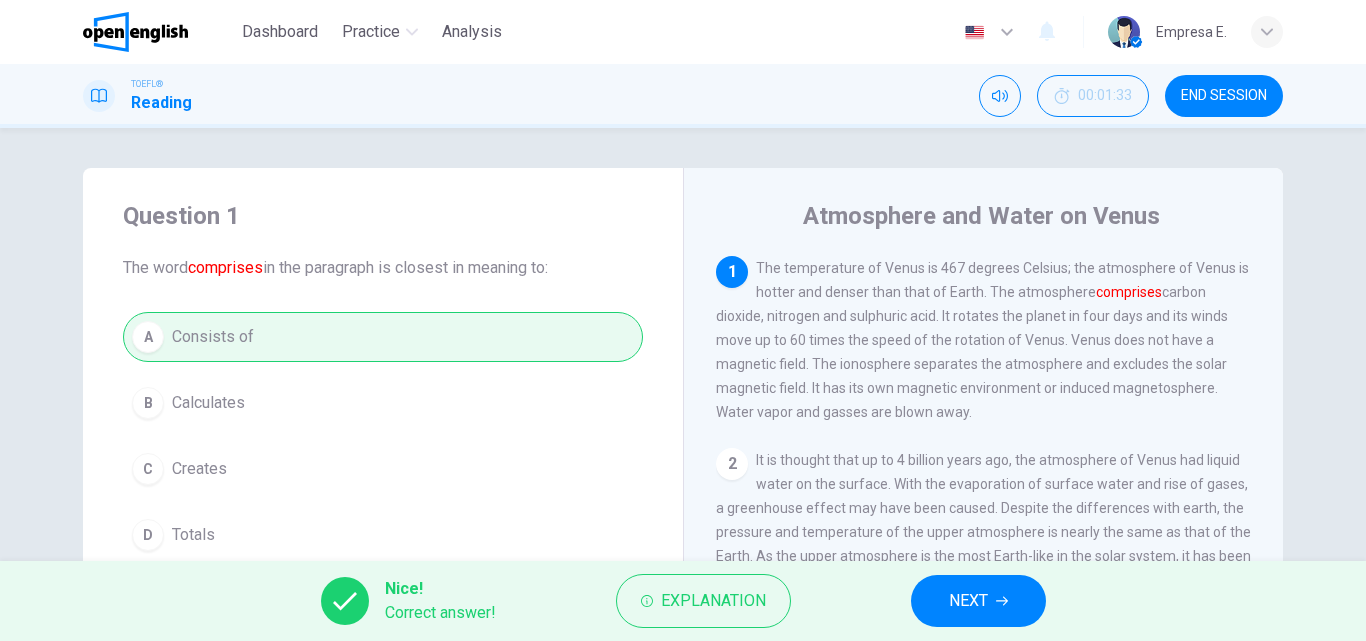 click on "NEXT" at bounding box center [978, 601] 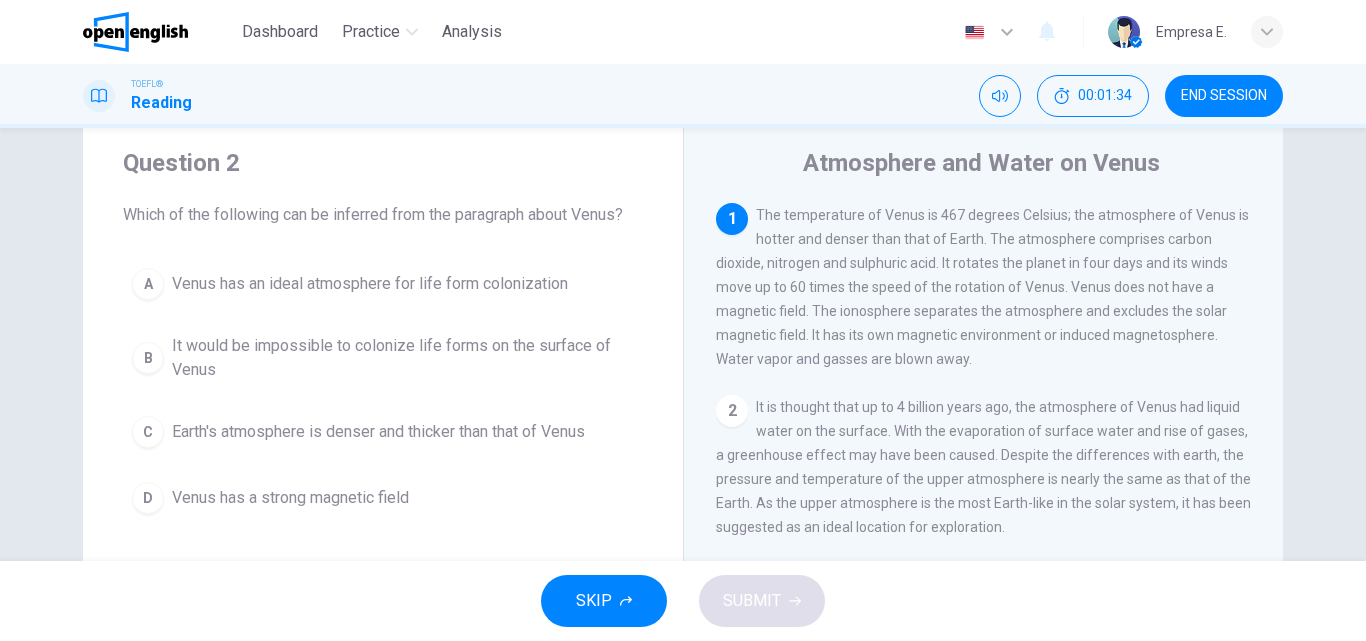 scroll, scrollTop: 100, scrollLeft: 0, axis: vertical 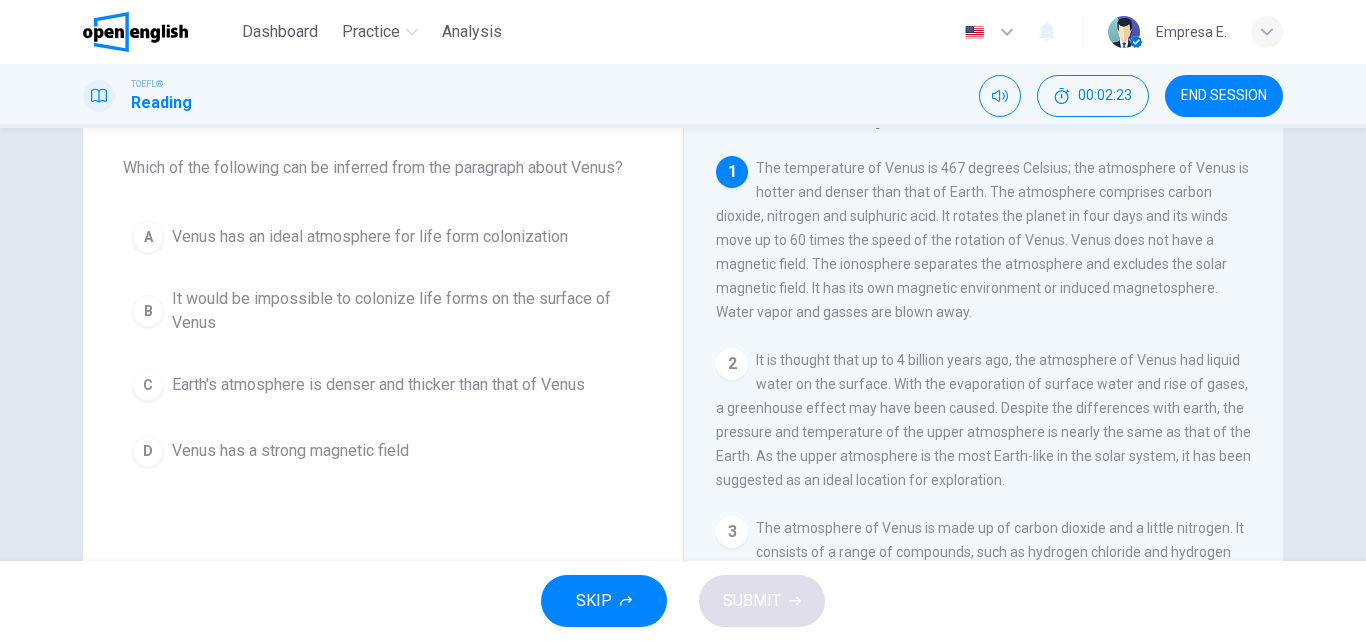 drag, startPoint x: 710, startPoint y: 219, endPoint x: 772, endPoint y: 228, distance: 62.649822 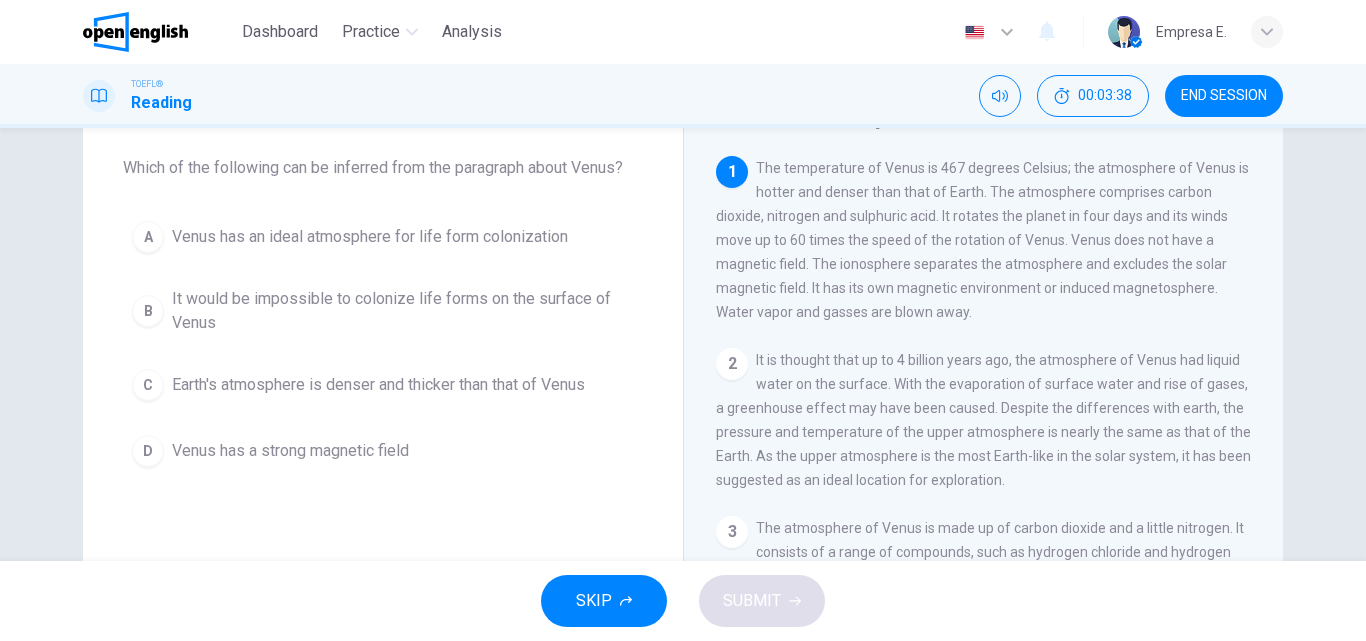 click on "Question 2 Which of the following can be inferred from the paragraph about Venus? A Venus has an ideal atmosphere for life form colonization B It would be impossible to colonize life forms on the surface of Venus C Earth's atmosphere is denser and thicker than that of Venus D Venus has a strong magnetic field" at bounding box center [383, 415] 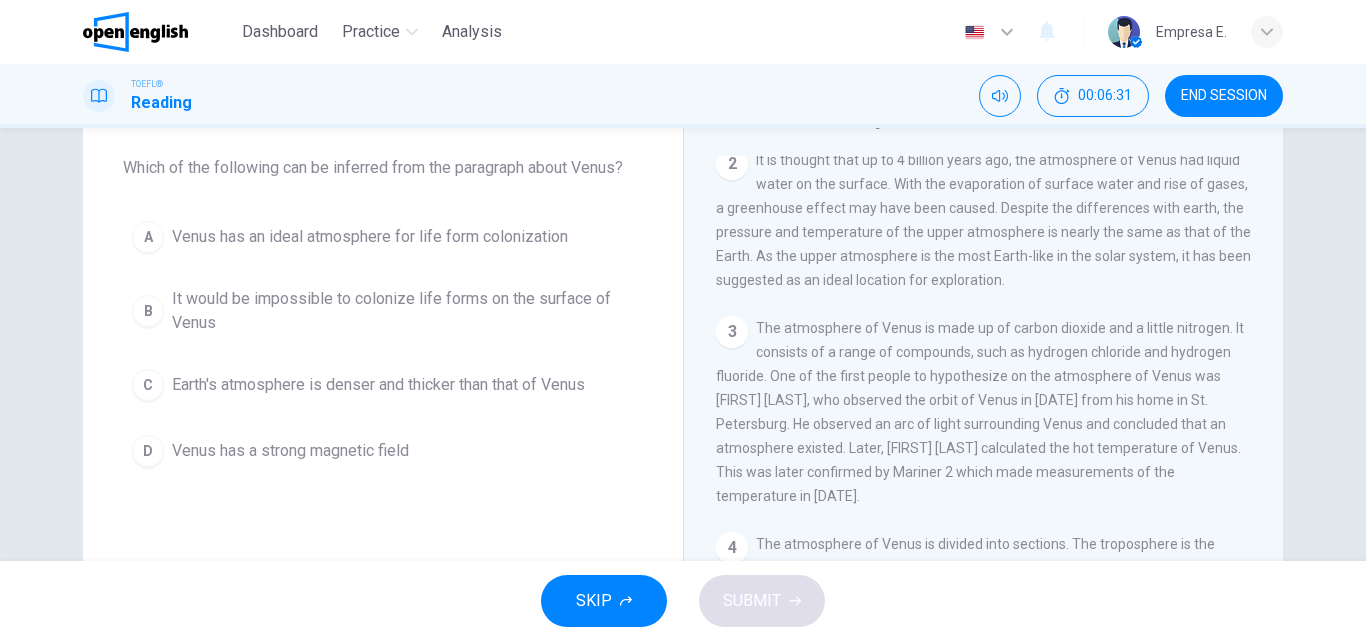 scroll, scrollTop: 0, scrollLeft: 0, axis: both 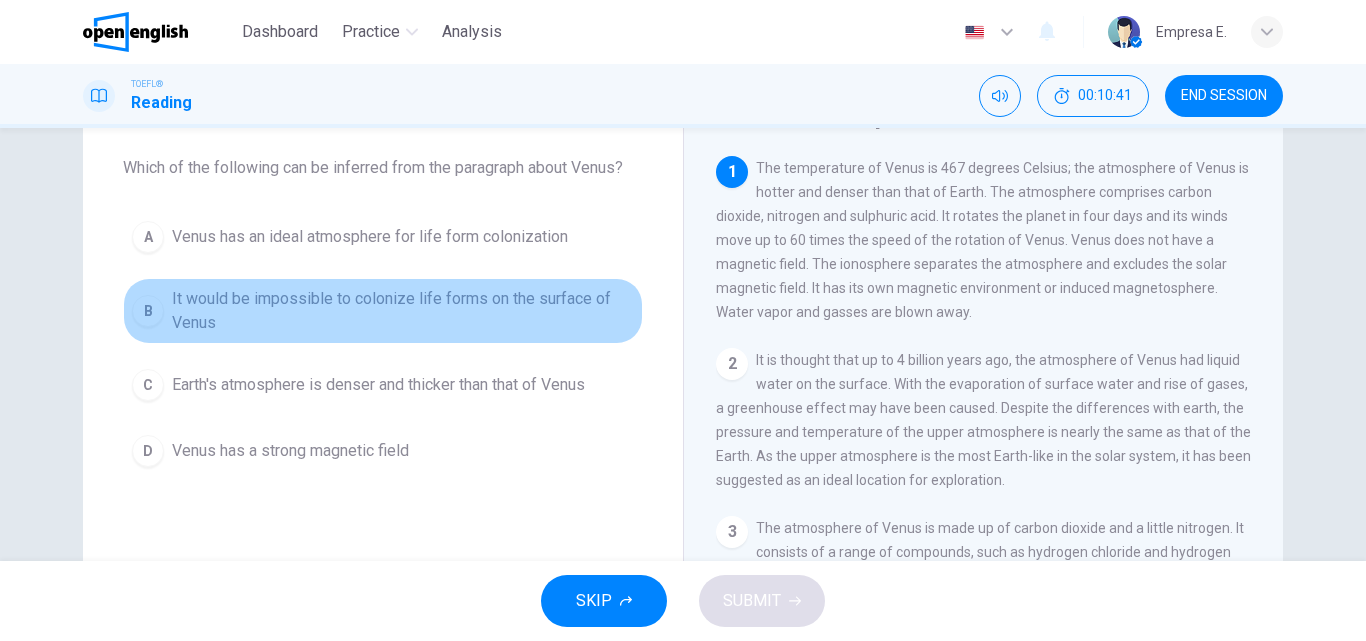 click on "It would be impossible to colonize life forms on the surface of Venus" at bounding box center [403, 311] 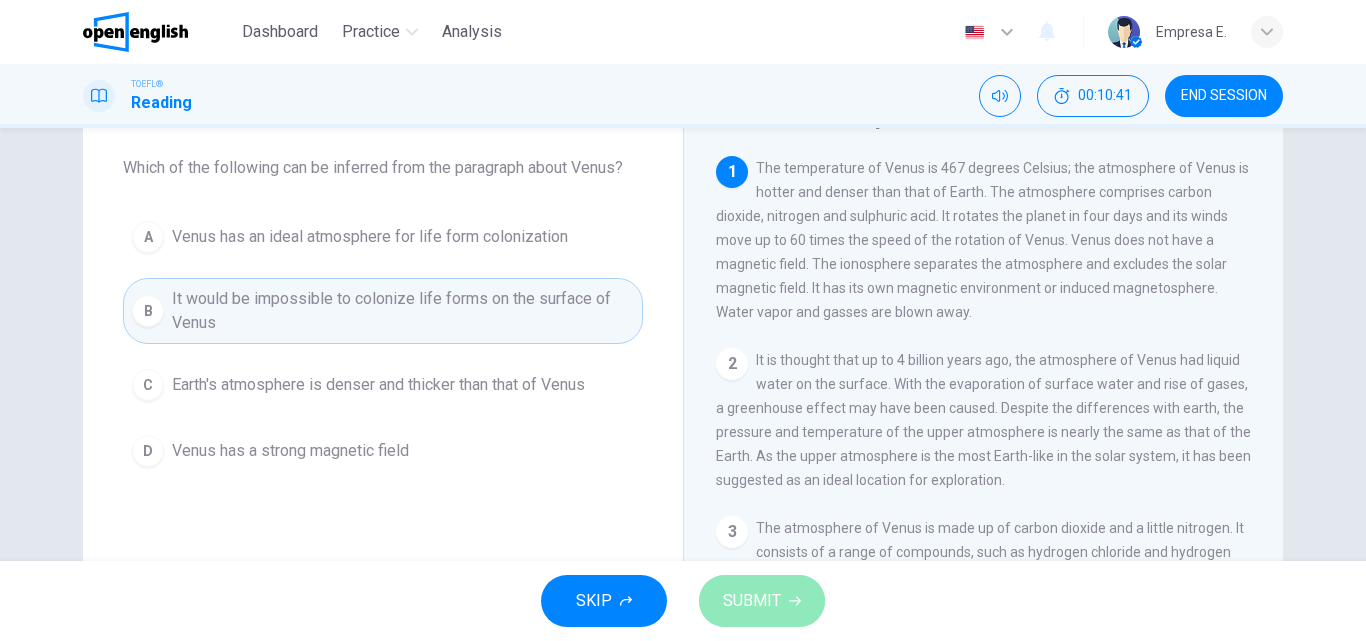 click on "SUBMIT" at bounding box center [762, 601] 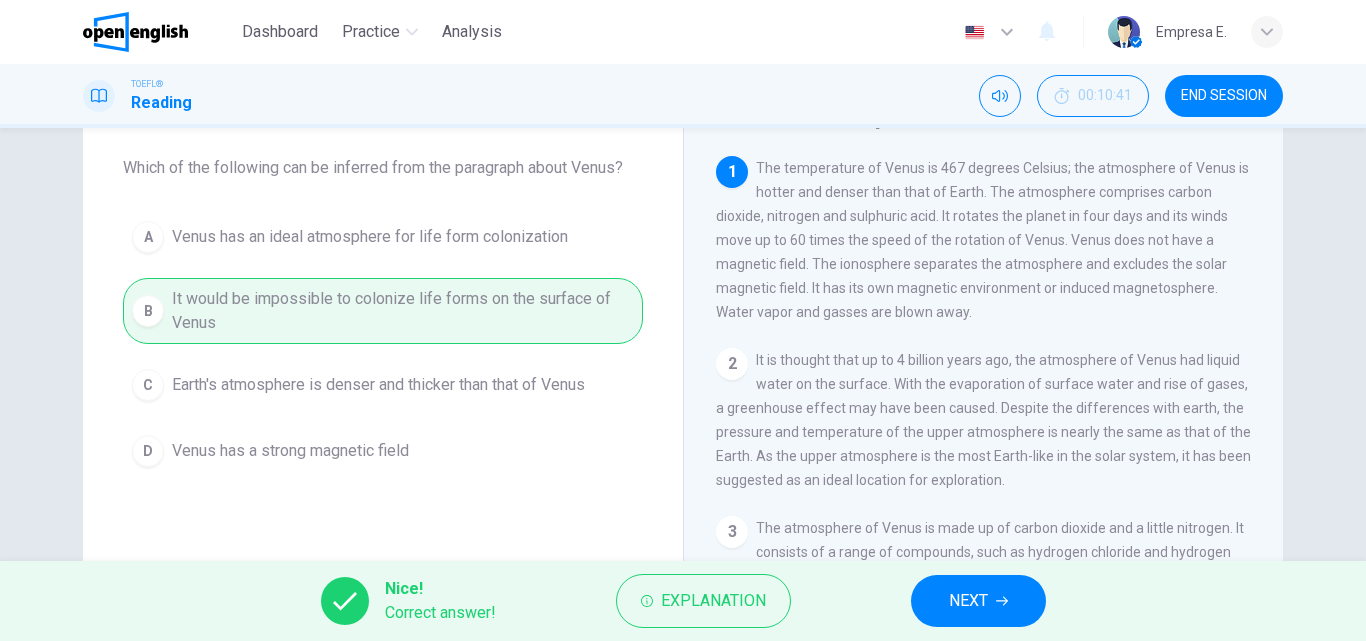click on "NEXT" at bounding box center [978, 601] 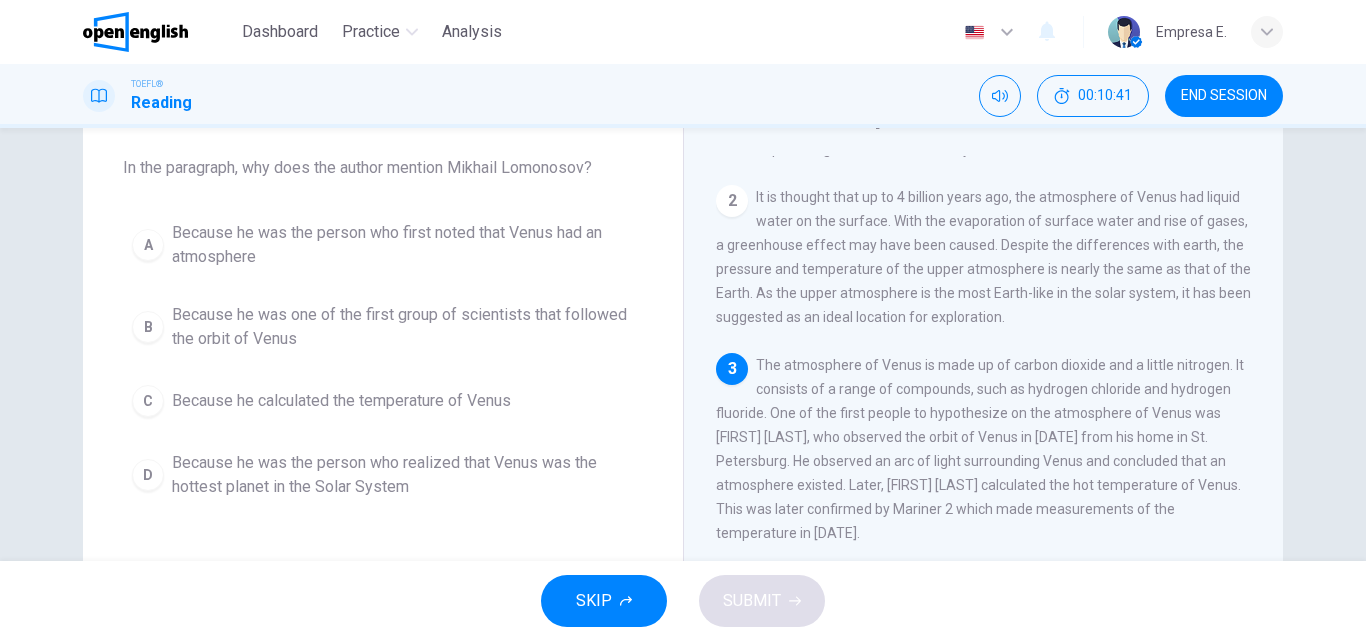 scroll, scrollTop: 198, scrollLeft: 0, axis: vertical 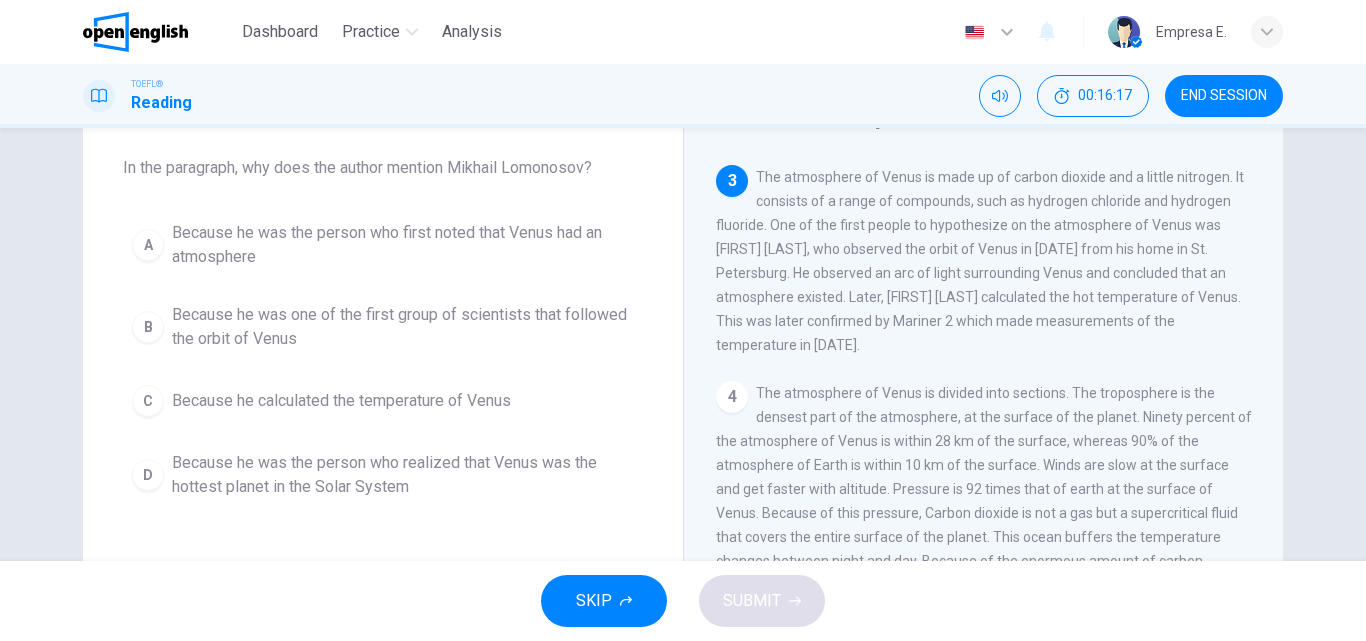 click on "The atmosphere of Venus is made up of carbon dioxide and a little nitrogen. It consists of a range of compounds, such as hydrogen chloride and hydrogen fluoride. One of the first people to hypothesize on the atmosphere of Venus was [FIRST] [LAST], who observed the orbit of Venus in [DATE] from his home in St. Petersburg. He observed an arc of light surrounding Venus and concluded that an atmosphere existed. Later, [FIRST] [LAST] calculated the hot temperature of Venus. This was later confirmed by Mariner 2 which made measurements of the temperature in [DATE]." at bounding box center [980, 261] 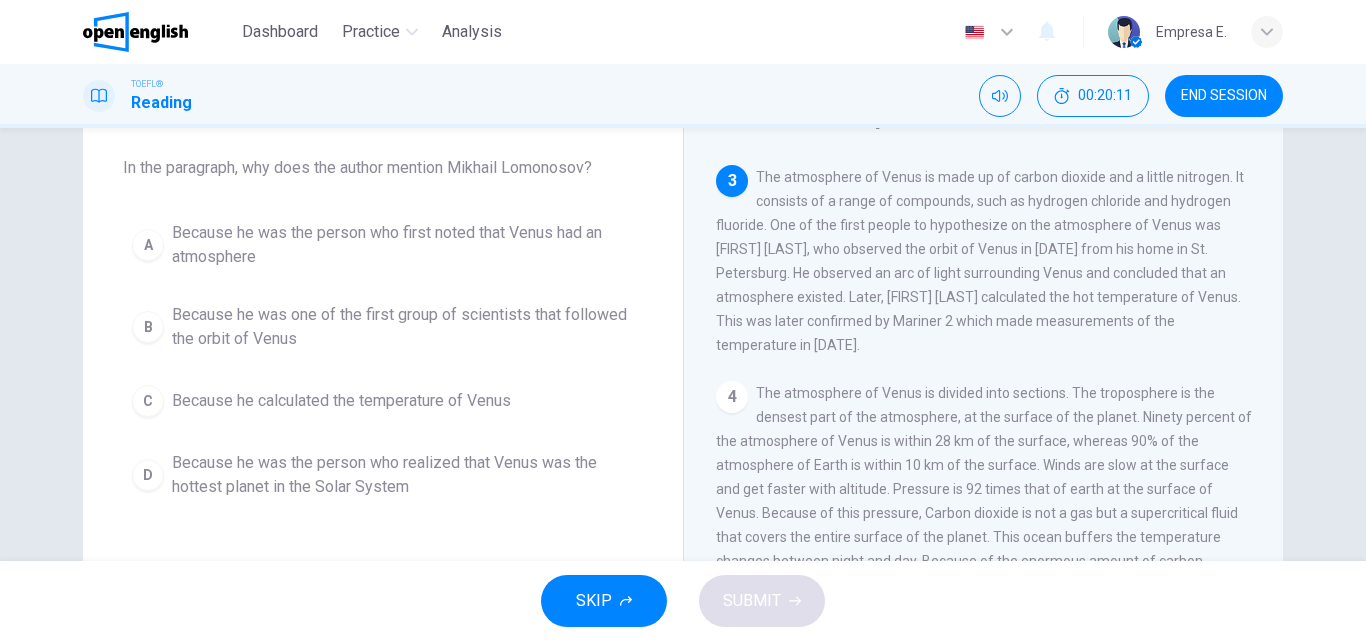 click on "Because he was the person who first noted that Venus had an atmosphere" at bounding box center [403, 245] 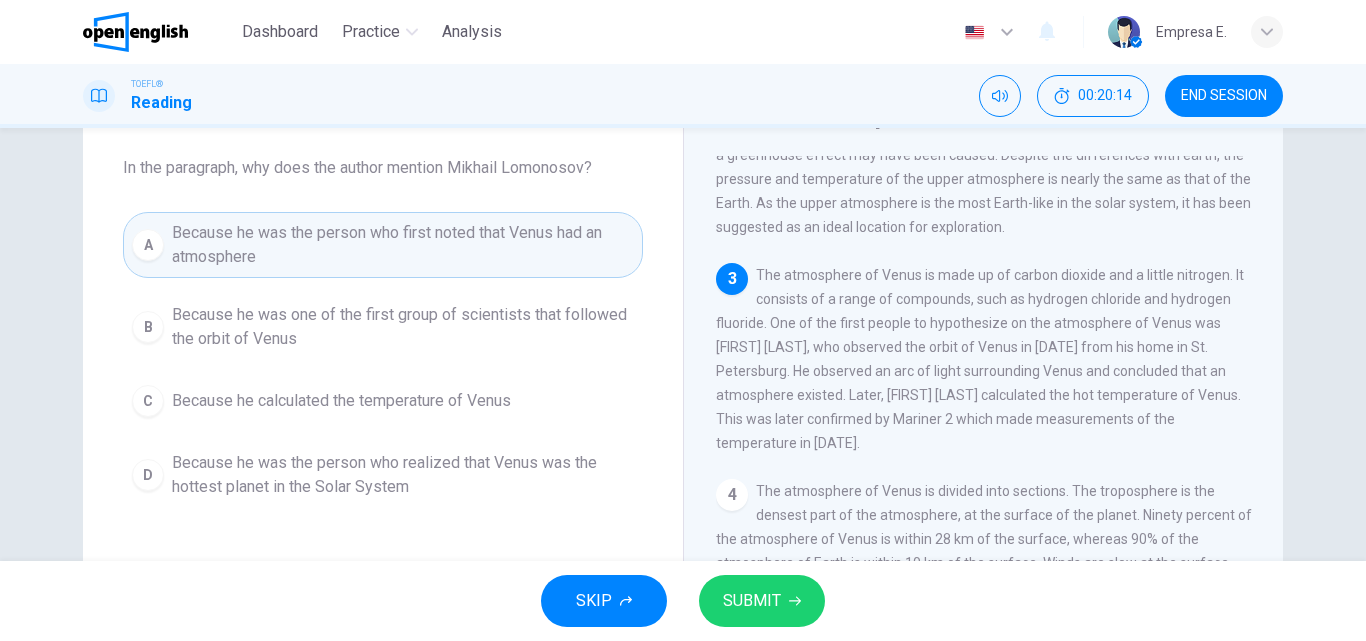 scroll, scrollTop: 251, scrollLeft: 0, axis: vertical 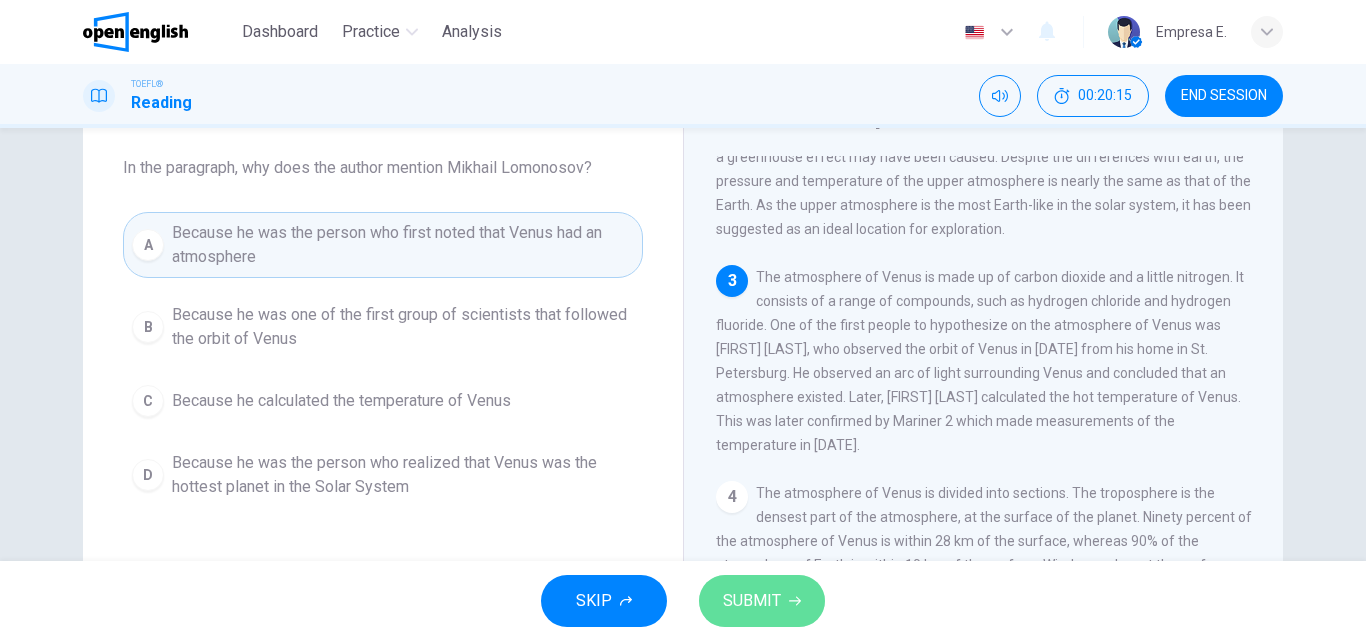 click on "SUBMIT" at bounding box center [762, 601] 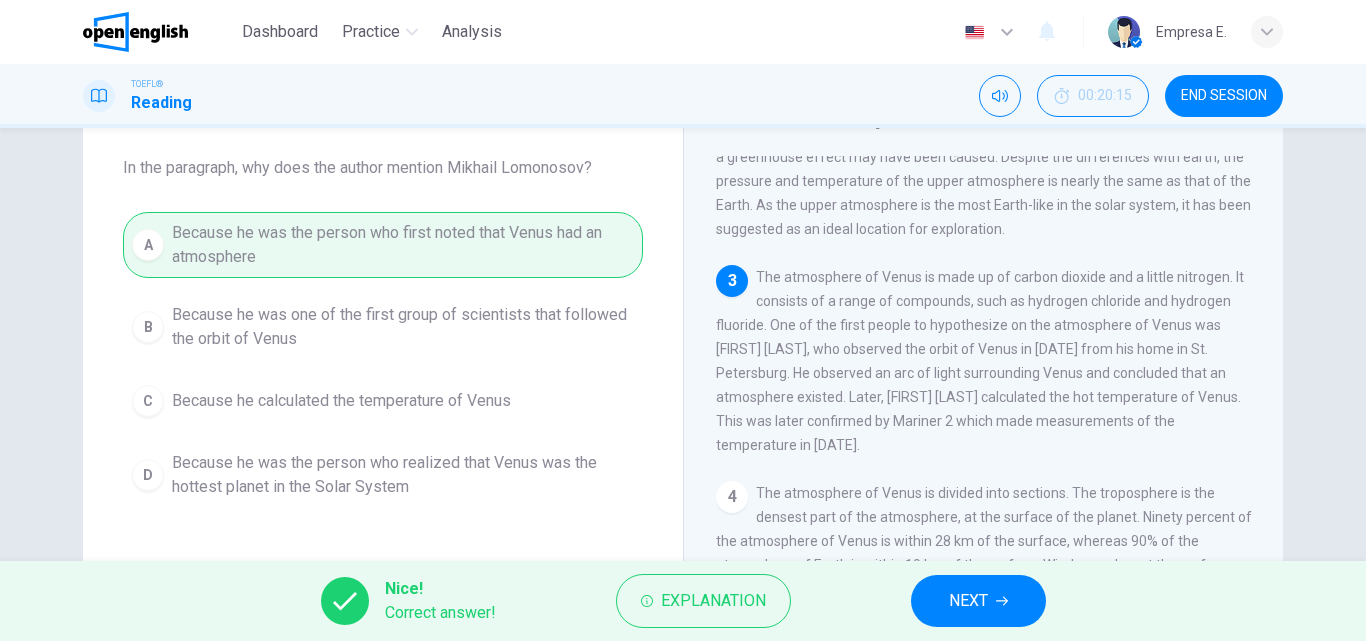 drag, startPoint x: 442, startPoint y: 590, endPoint x: 472, endPoint y: 585, distance: 30.413813 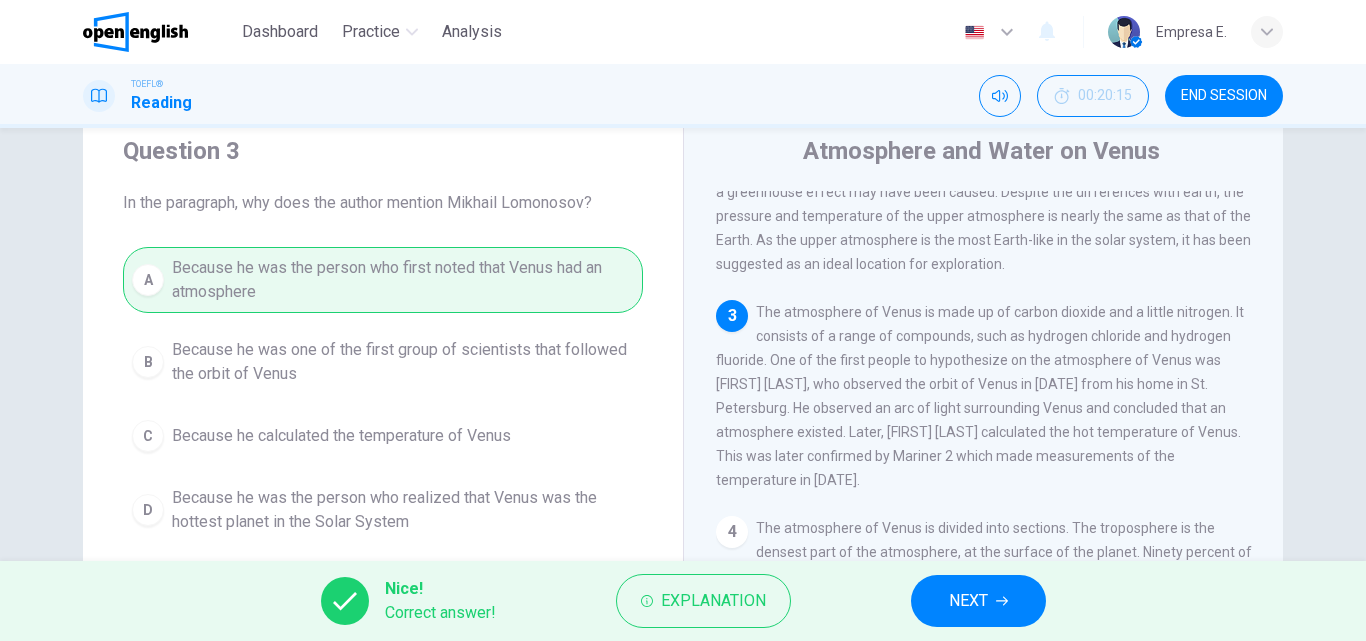 scroll, scrollTop: 100, scrollLeft: 0, axis: vertical 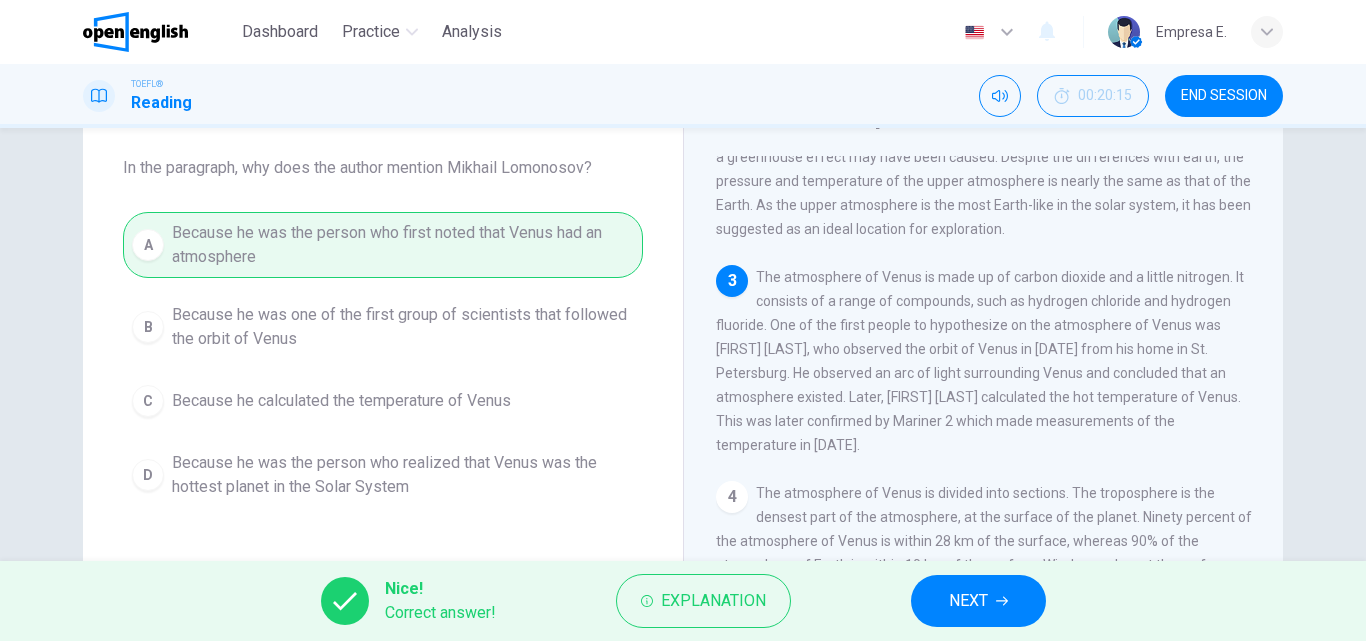drag, startPoint x: 113, startPoint y: 162, endPoint x: 451, endPoint y: 180, distance: 338.47894 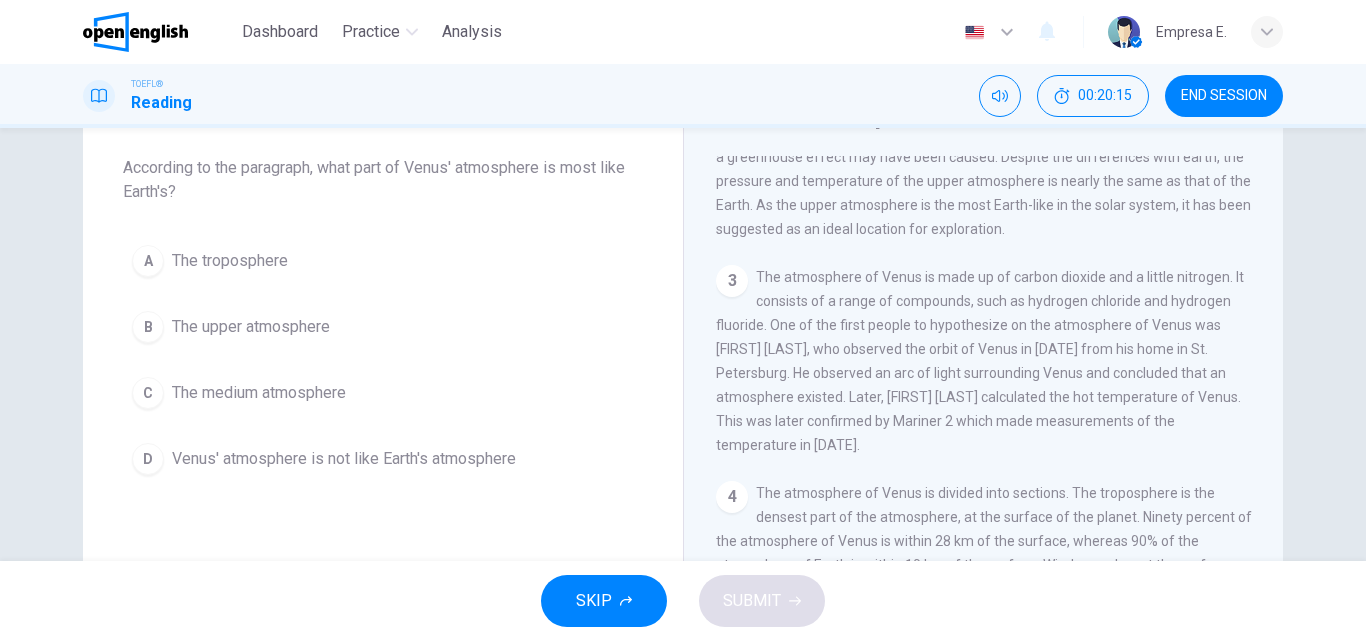 scroll, scrollTop: 199, scrollLeft: 0, axis: vertical 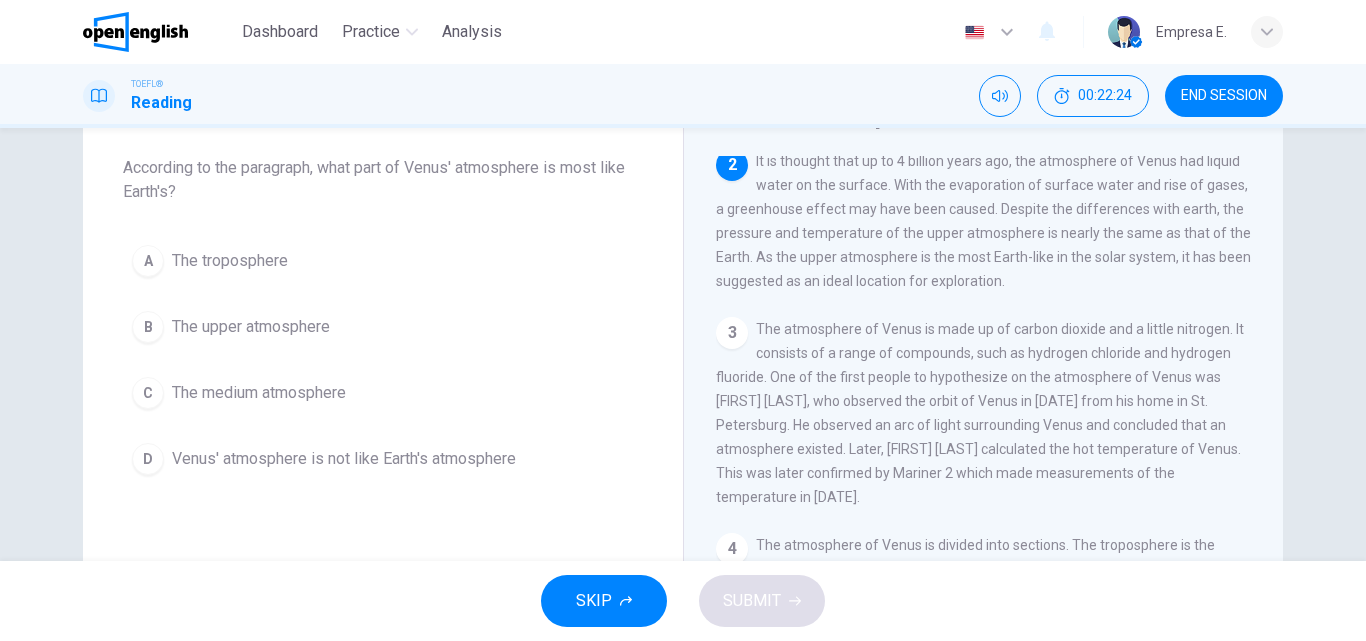 click on "2 It is thought that up to 4 billion years ago, the atmosphere of Venus had liquid water on the surface. With the evaporation of surface water and rise of gases, a greenhouse effect may have been caused. Despite the differences with earth, the pressure and temperature of the upper atmosphere is nearly the same as that of the Earth. As the upper atmosphere is the most Earth-like in the solar system, it has been suggested as an ideal location for exploration." at bounding box center (984, 221) 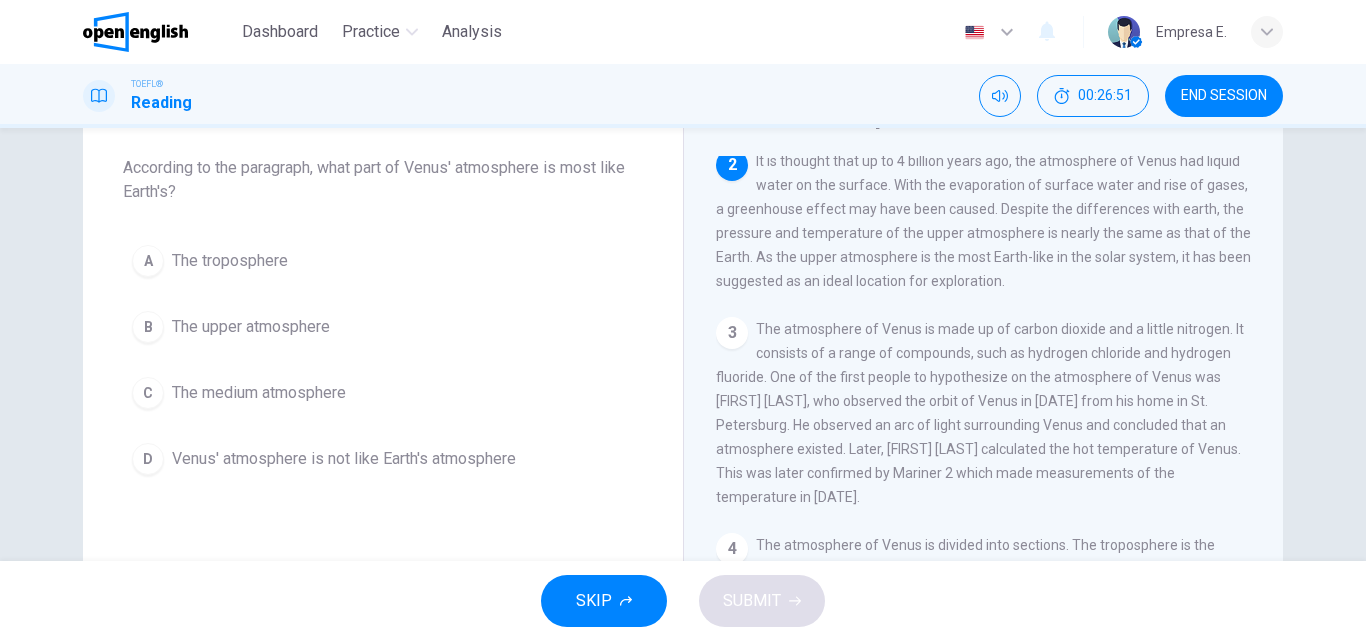 click on "The upper atmosphere" at bounding box center [251, 327] 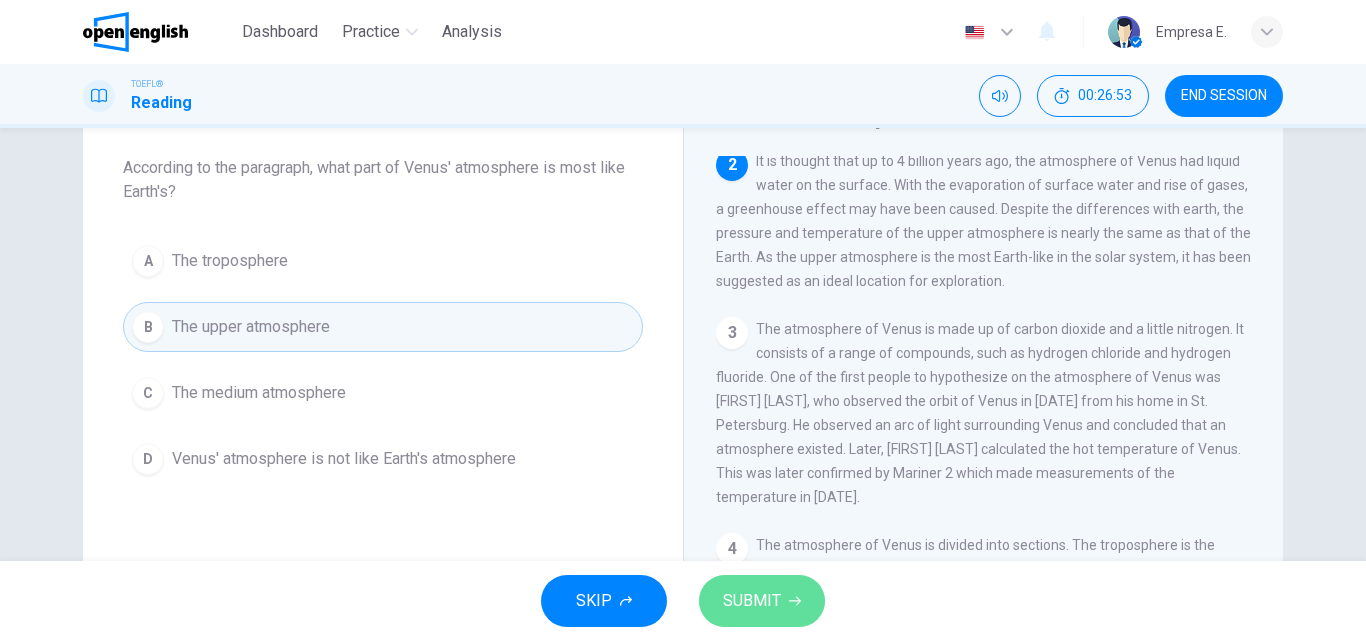 click on "SUBMIT" at bounding box center [762, 601] 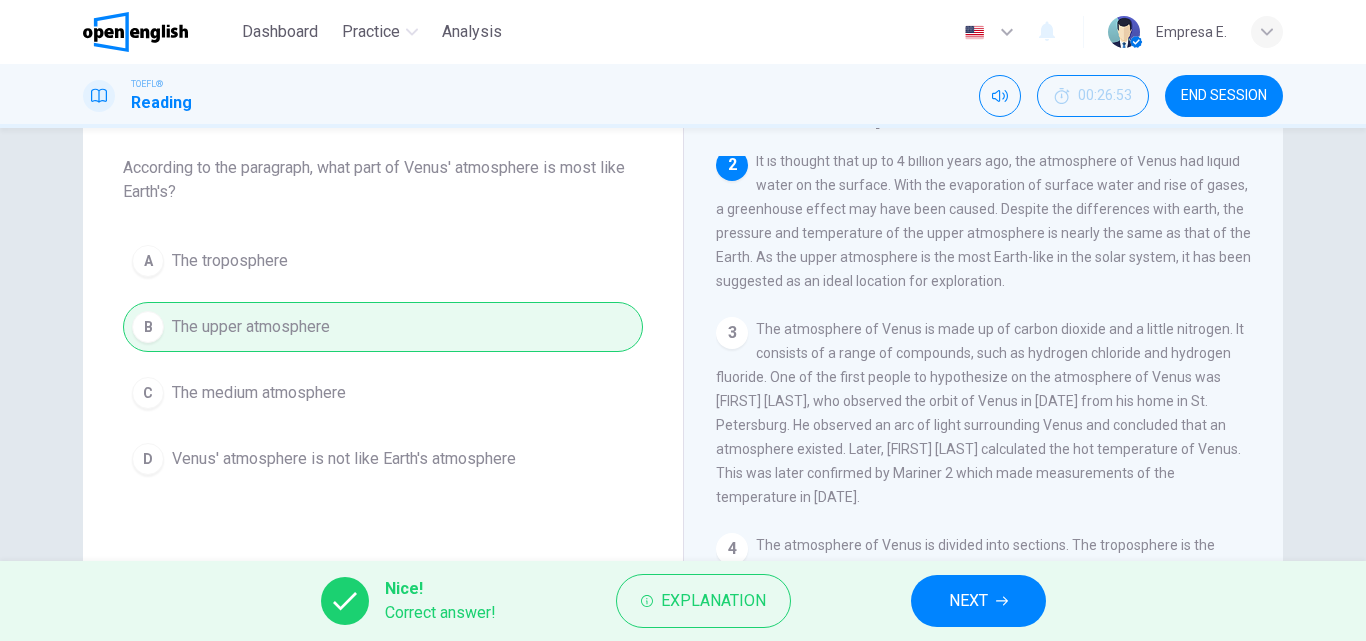 click on "NEXT" at bounding box center [978, 601] 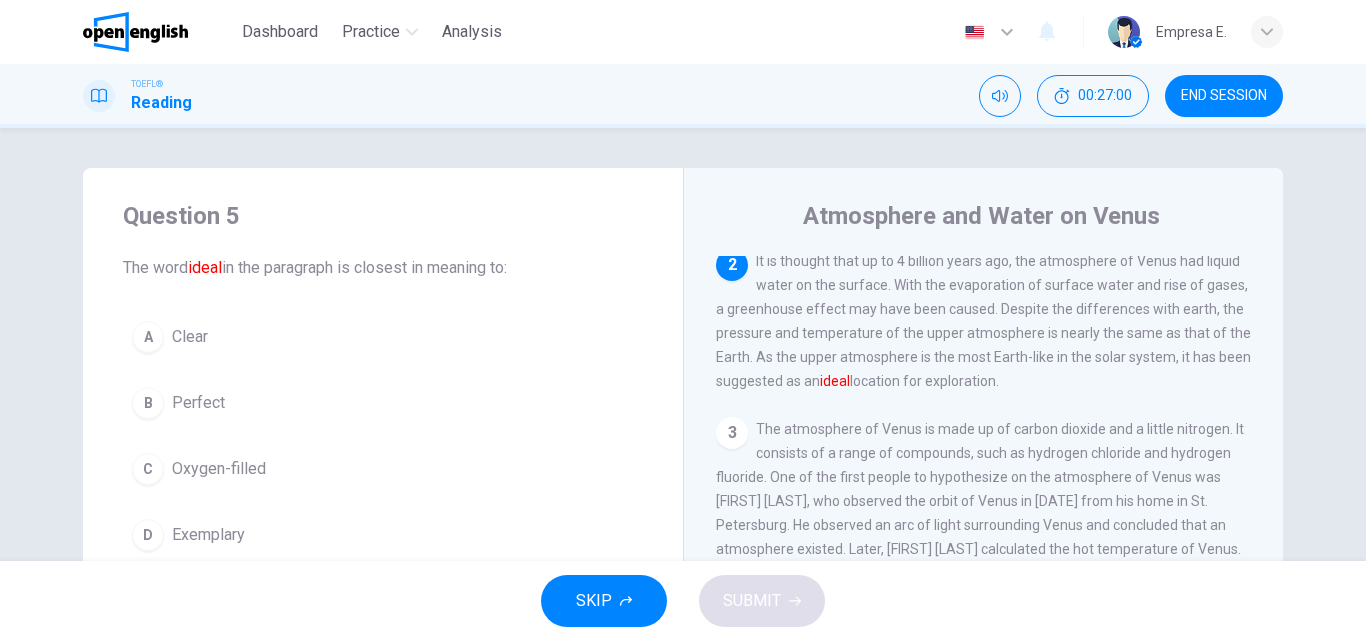 scroll, scrollTop: 100, scrollLeft: 0, axis: vertical 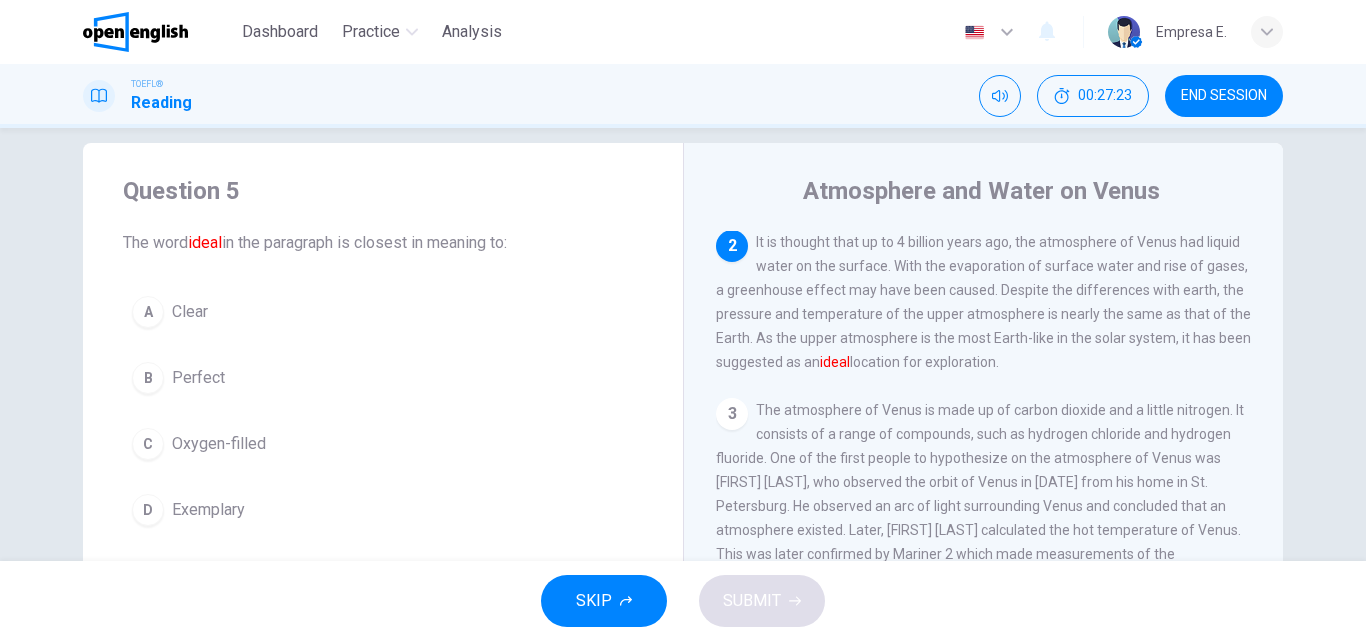 click on "B Perfect" at bounding box center [383, 378] 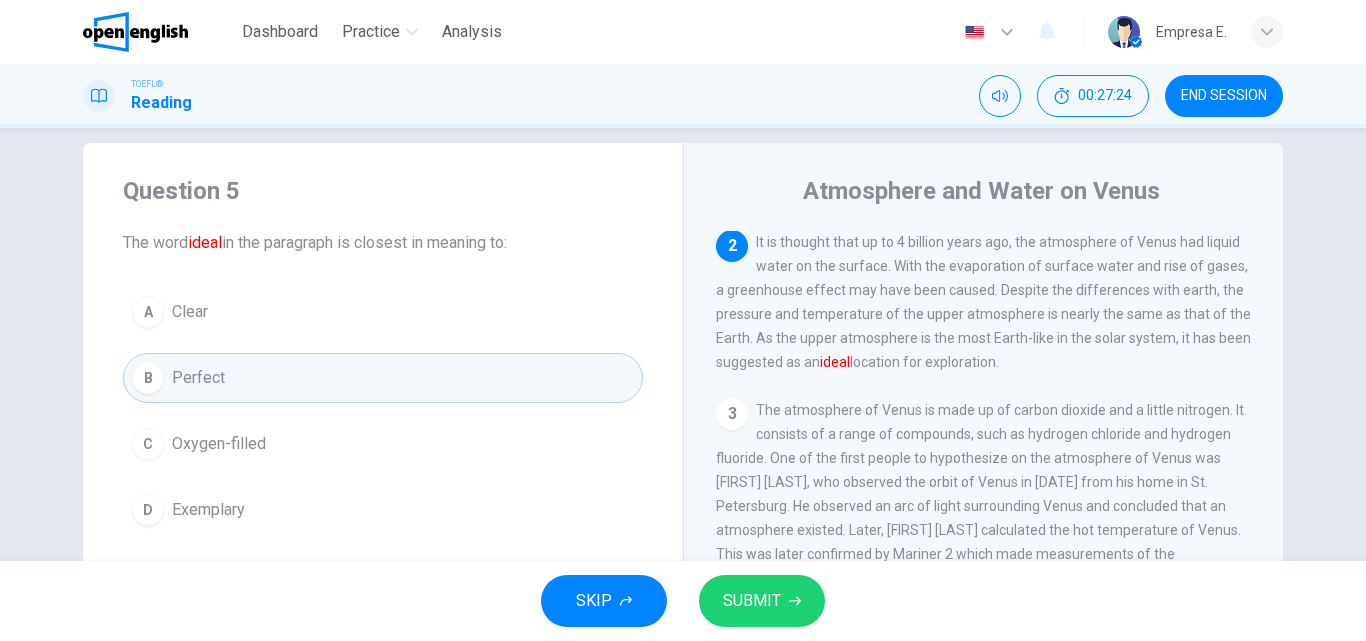 click on "SUBMIT" at bounding box center [752, 601] 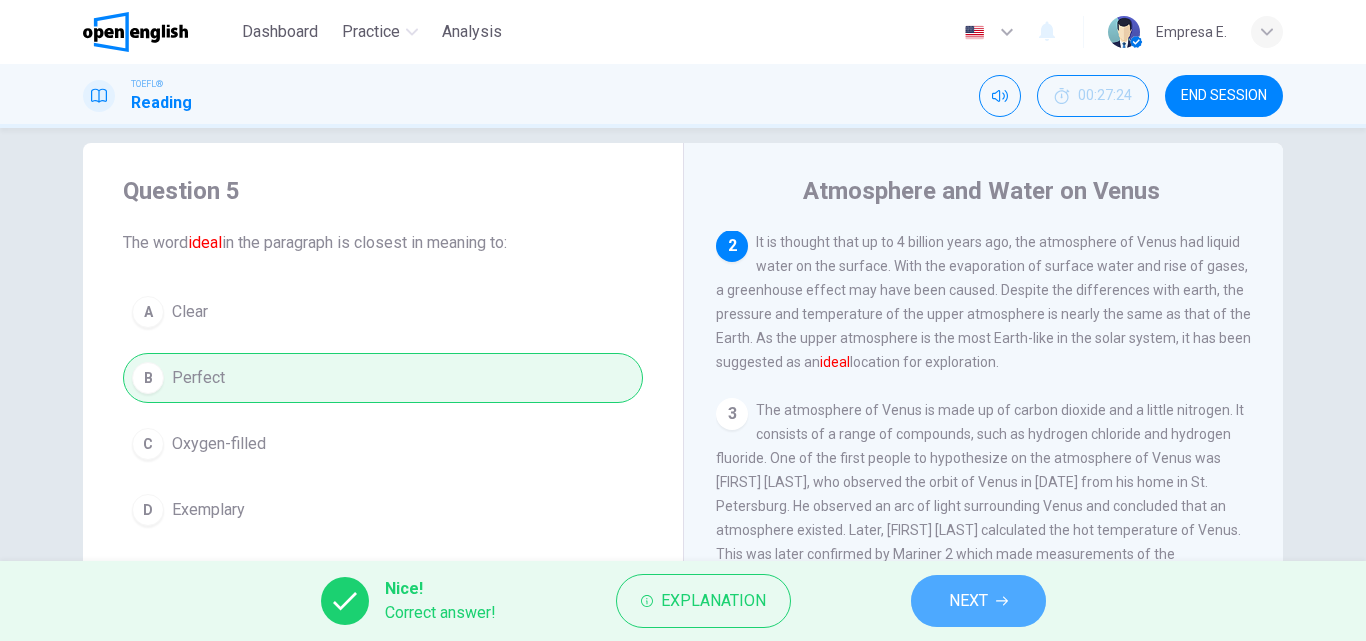 click on "NEXT" at bounding box center [978, 601] 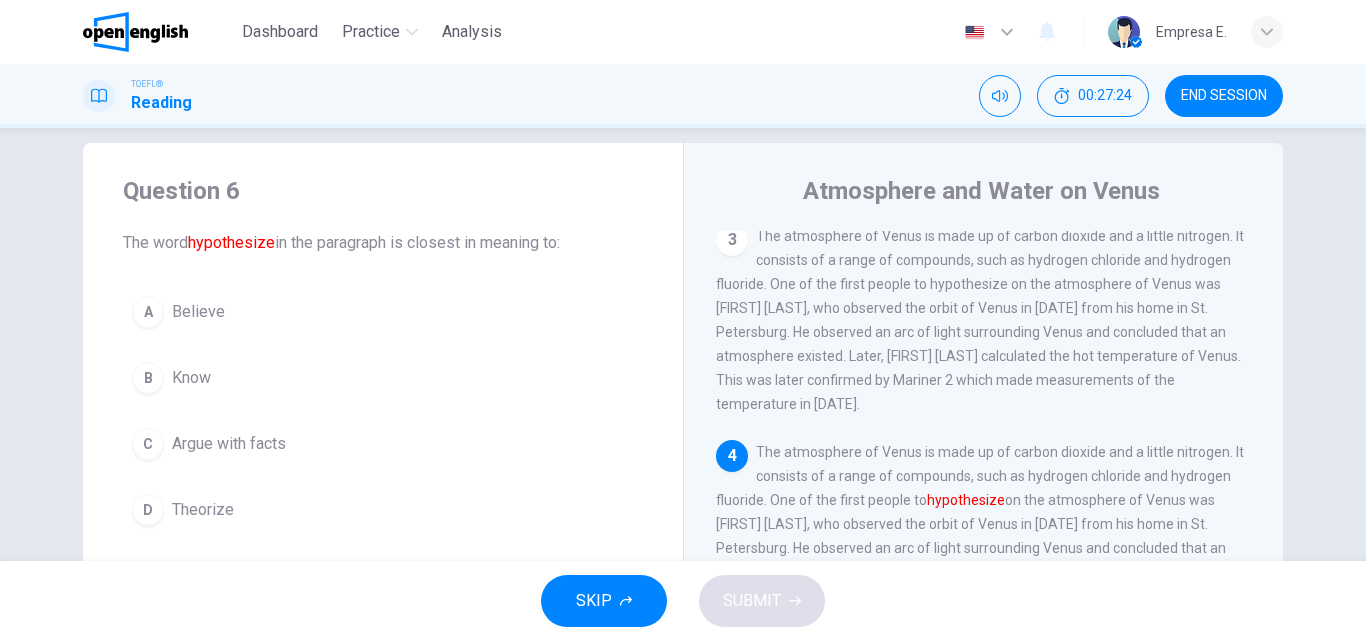 scroll, scrollTop: 422, scrollLeft: 0, axis: vertical 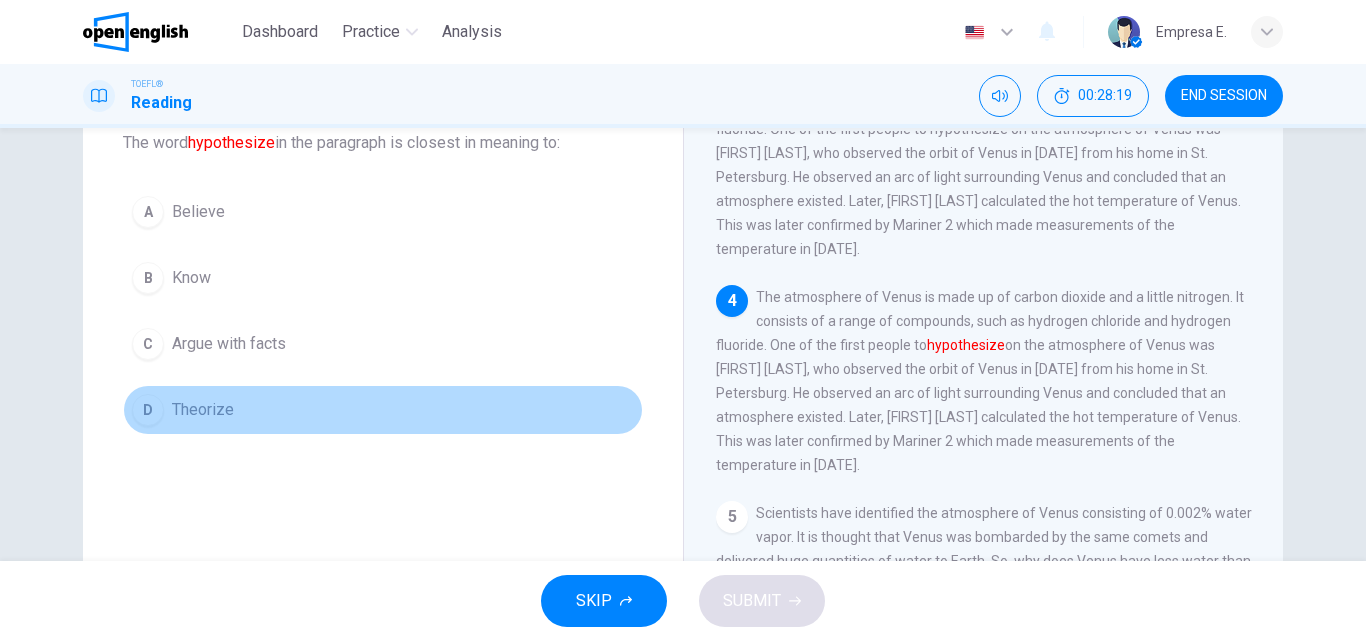 click on "Theorize" at bounding box center [203, 410] 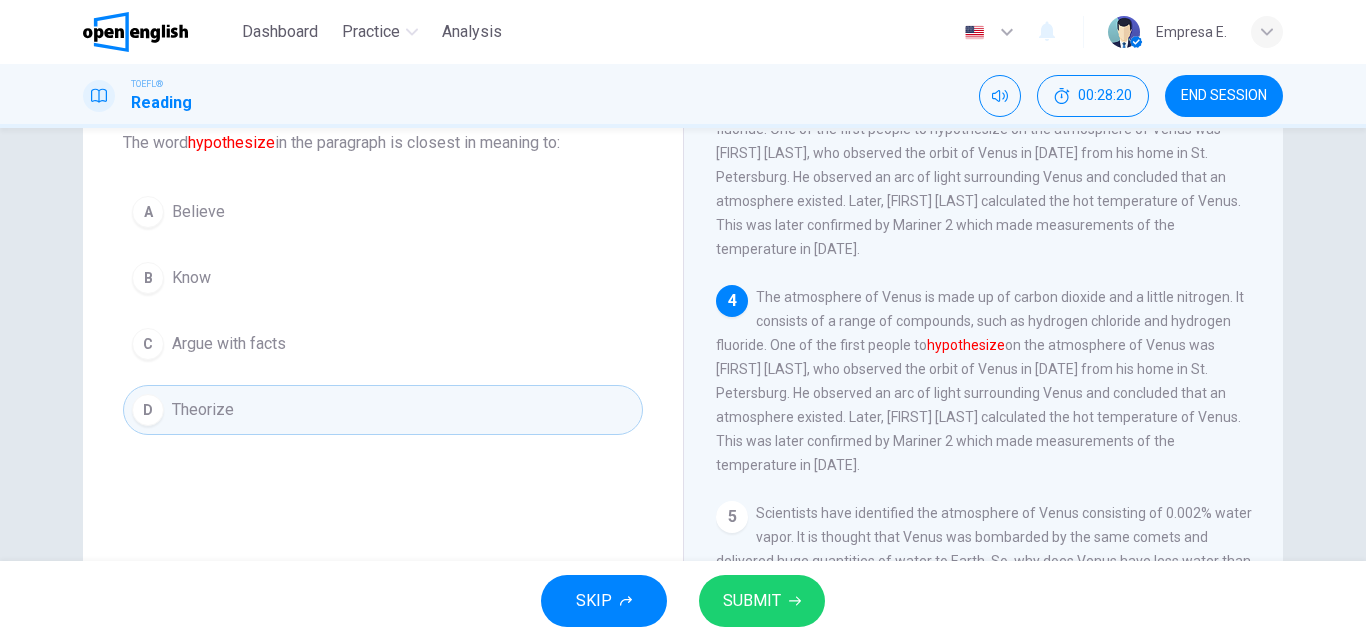 click on "SKIP SUBMIT" at bounding box center (683, 601) 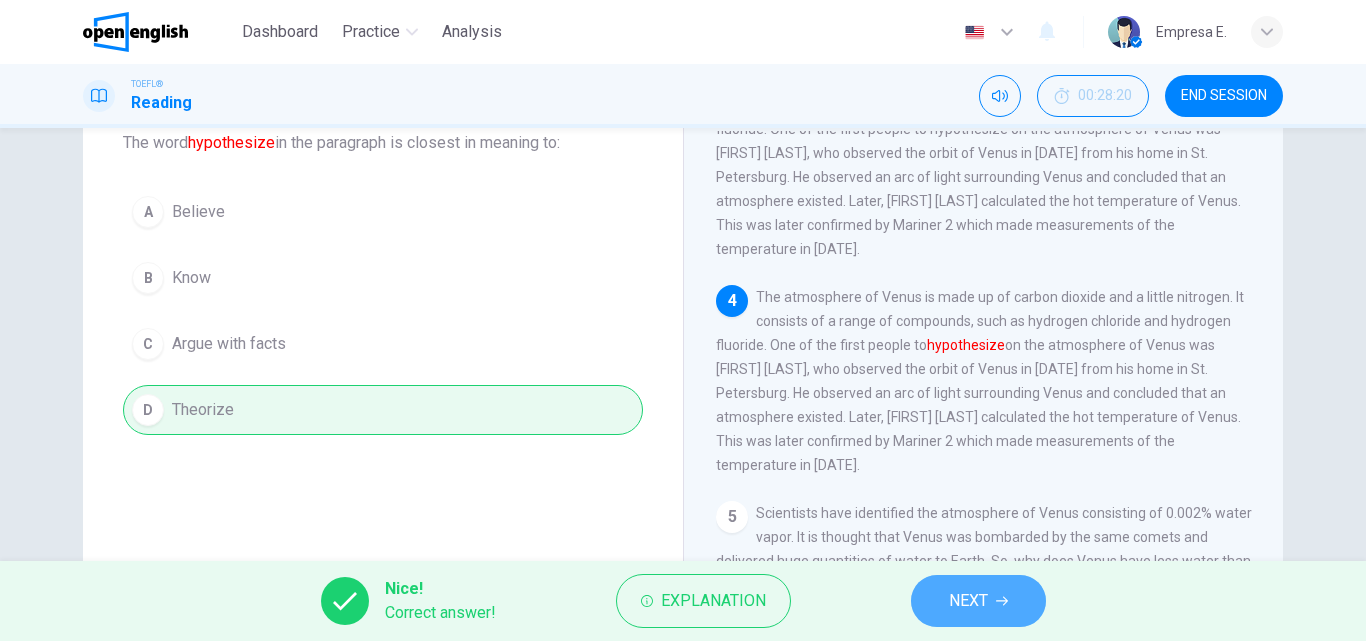 click on "NEXT" at bounding box center [978, 601] 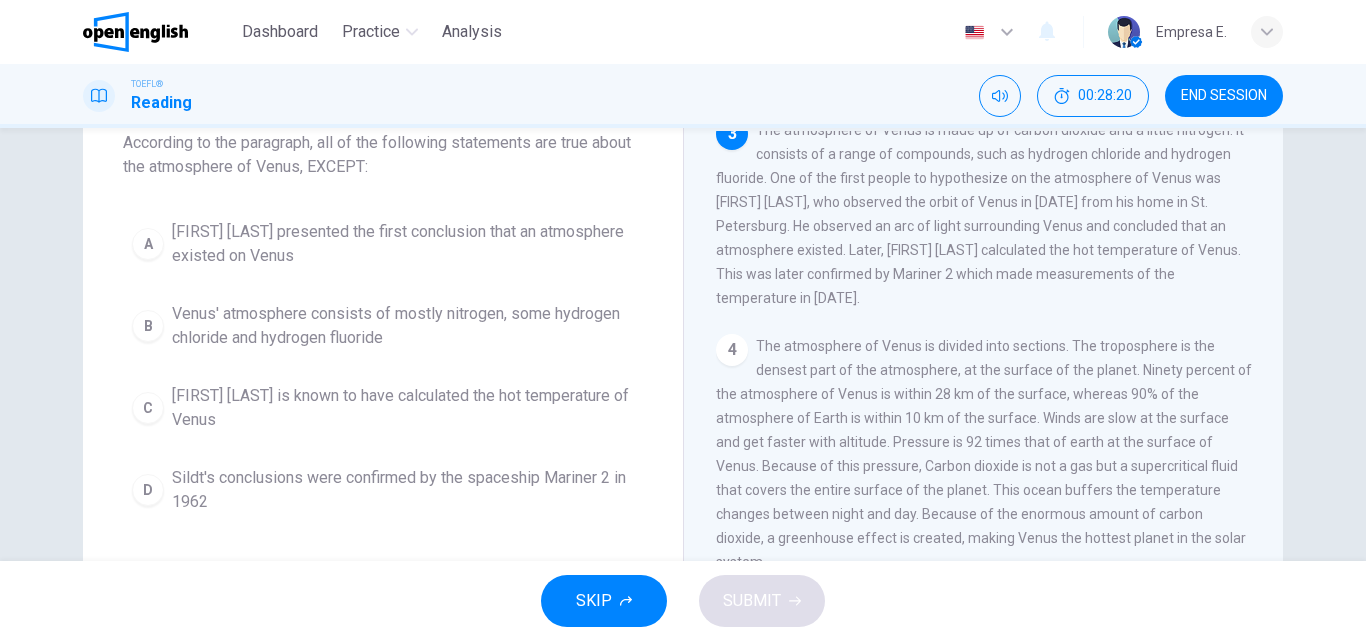 scroll, scrollTop: 273, scrollLeft: 0, axis: vertical 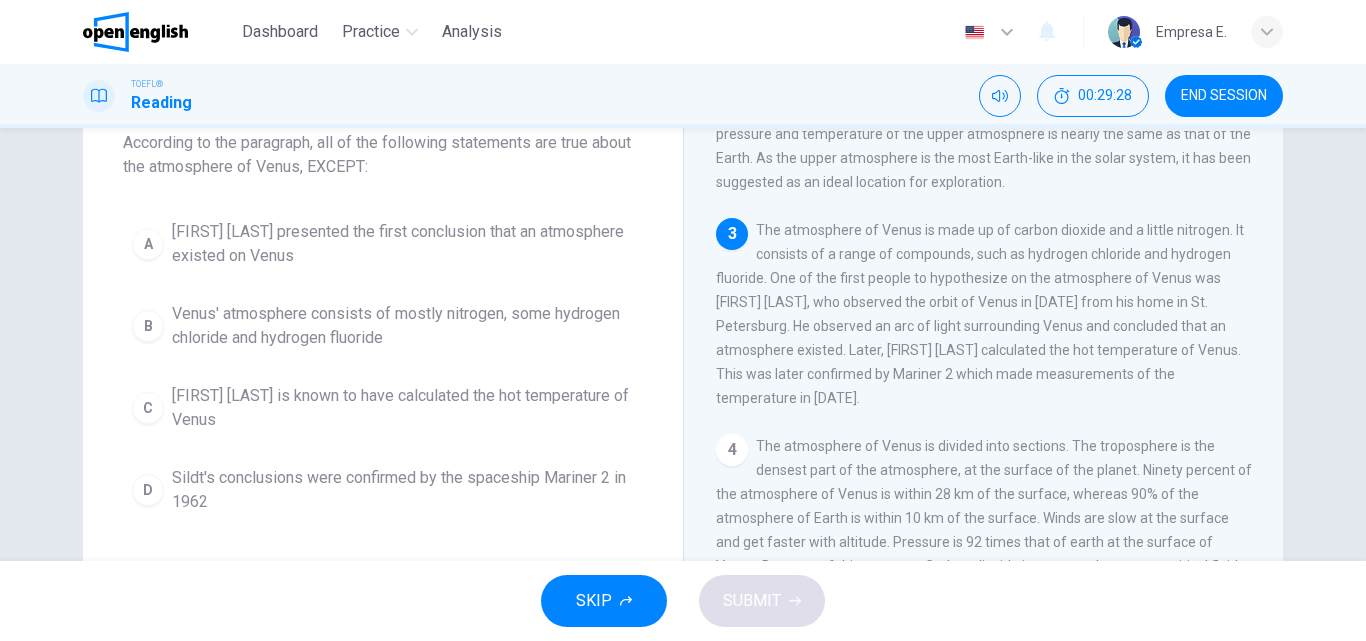 click on "[FIRST] [LAST] presented the first conclusion that an atmosphere existed on Venus" at bounding box center (403, 244) 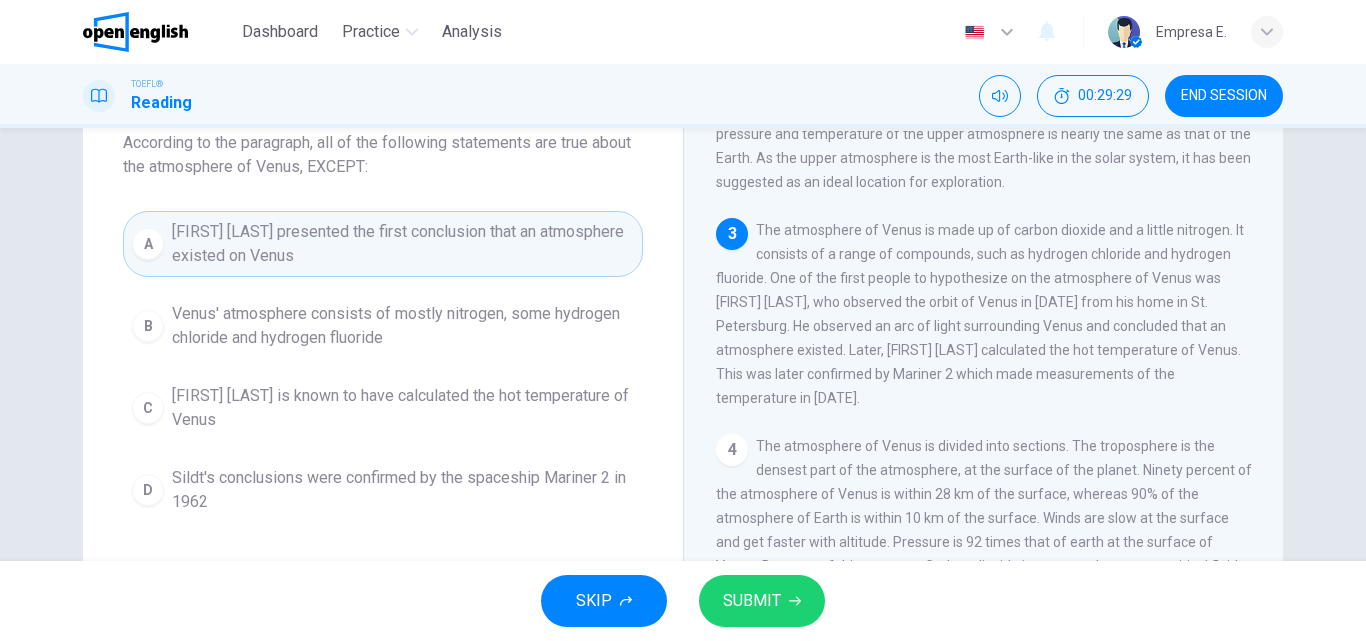 click on "SUBMIT" at bounding box center [762, 601] 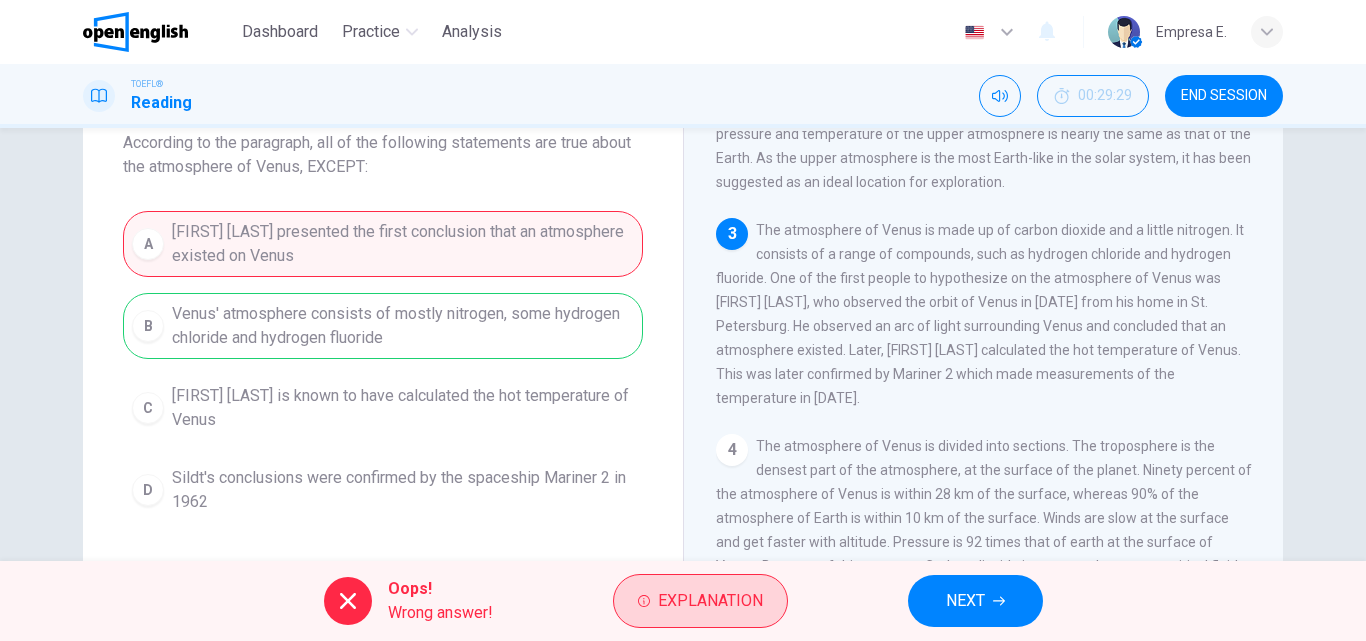 click on "Explanation" at bounding box center [700, 601] 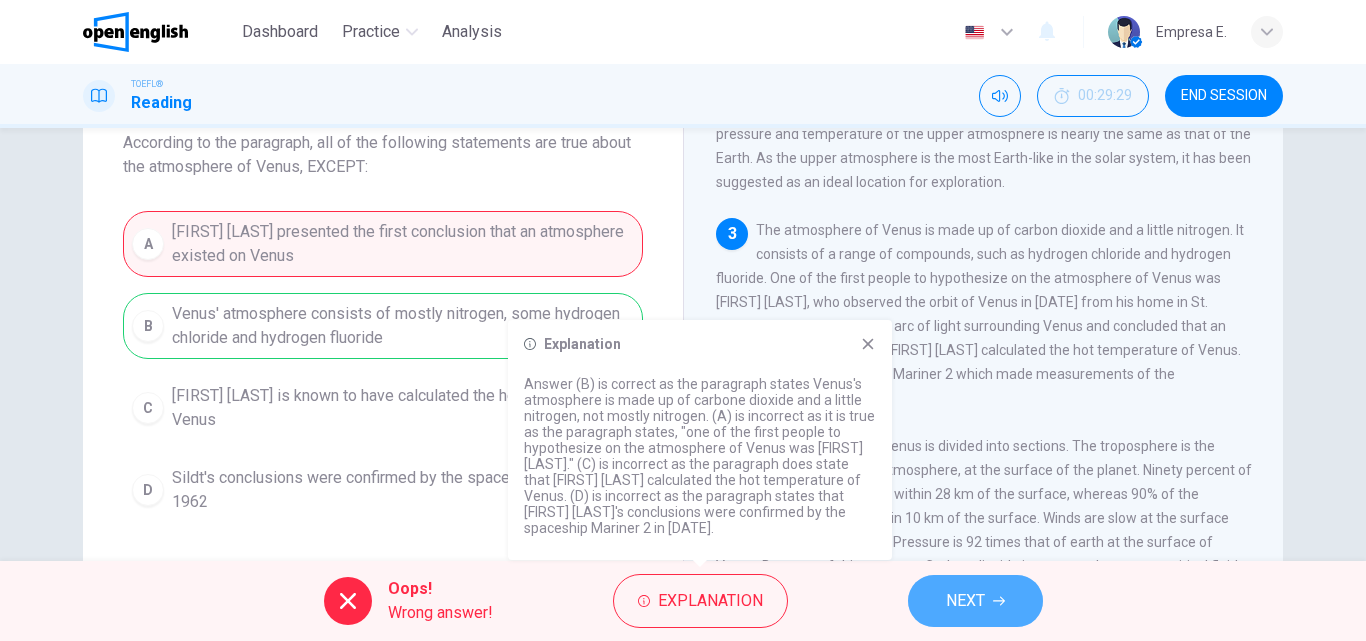 click on "NEXT" at bounding box center (965, 601) 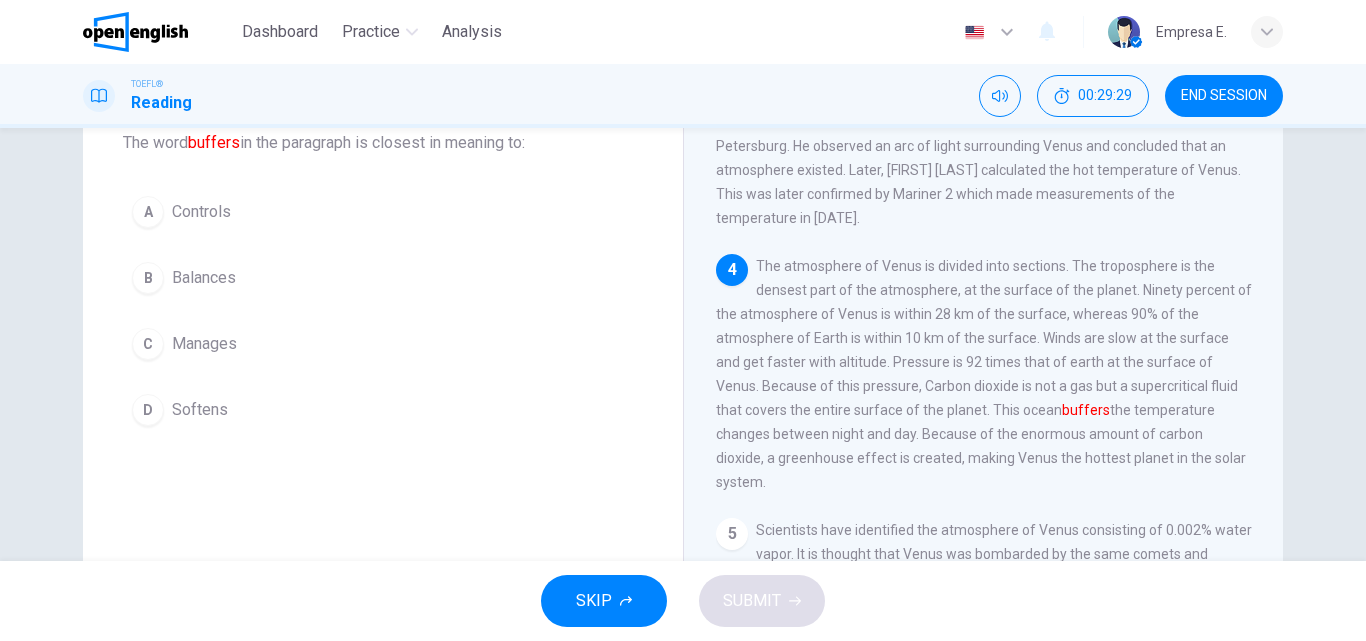 scroll, scrollTop: 472, scrollLeft: 0, axis: vertical 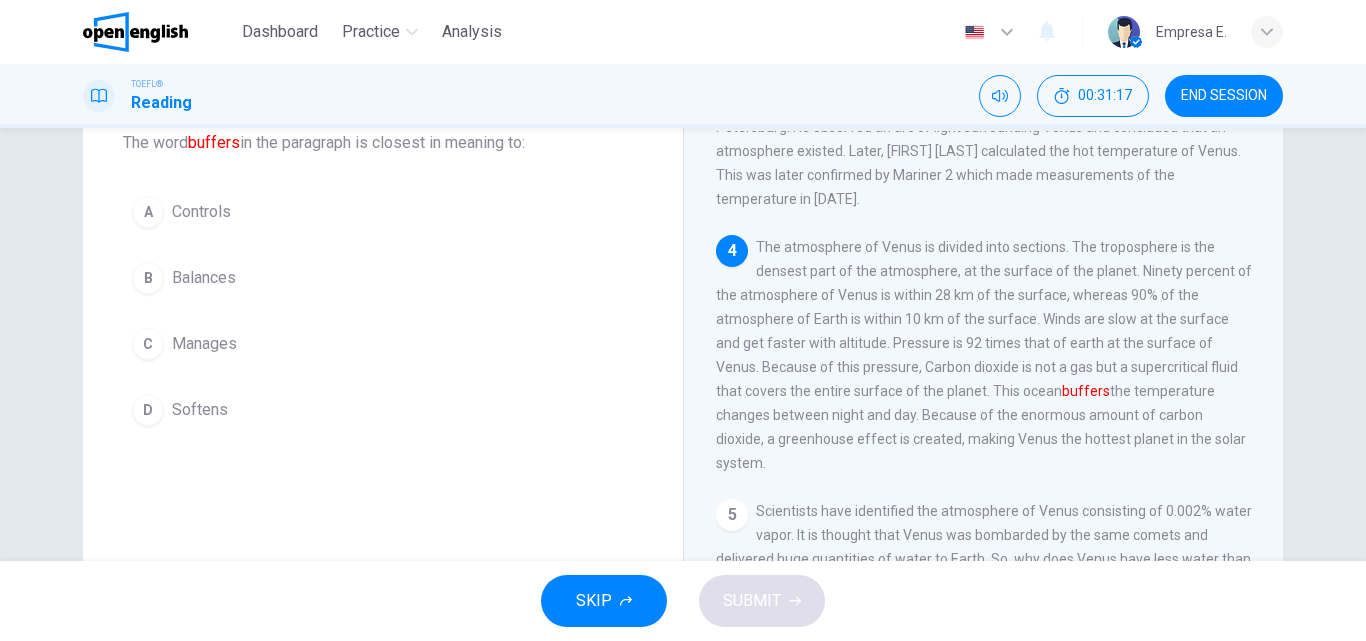 click on "Balances" at bounding box center (204, 278) 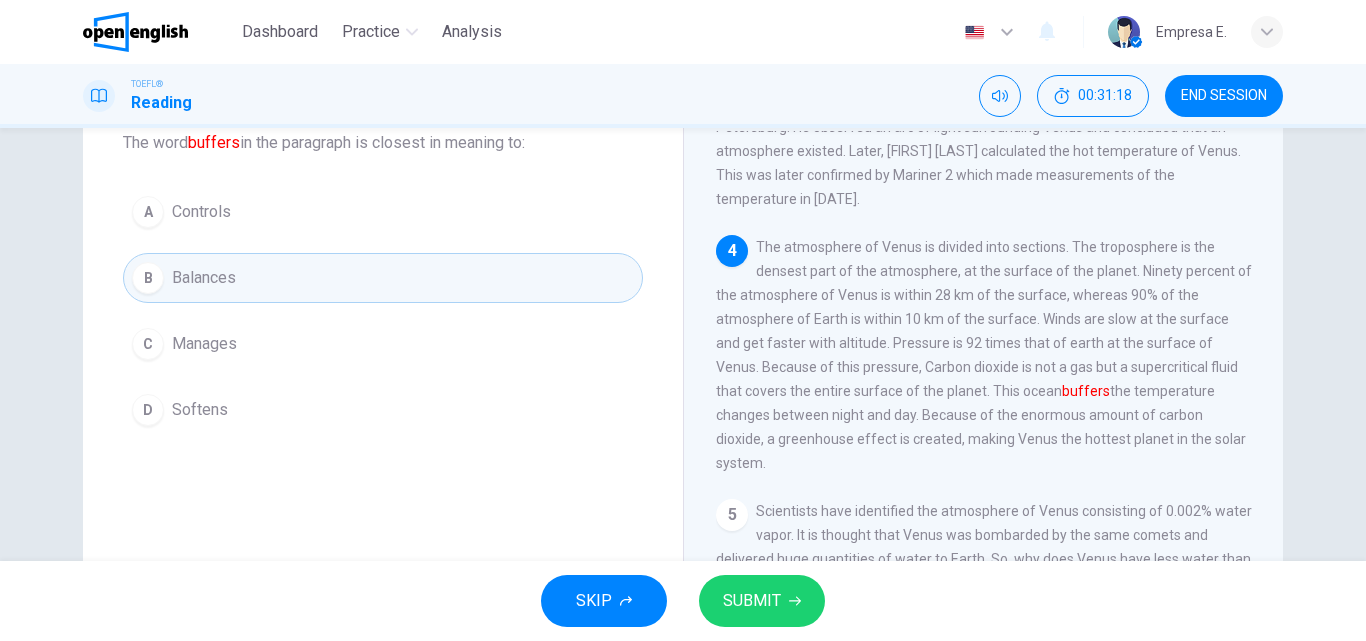 click on "SUBMIT" at bounding box center [752, 601] 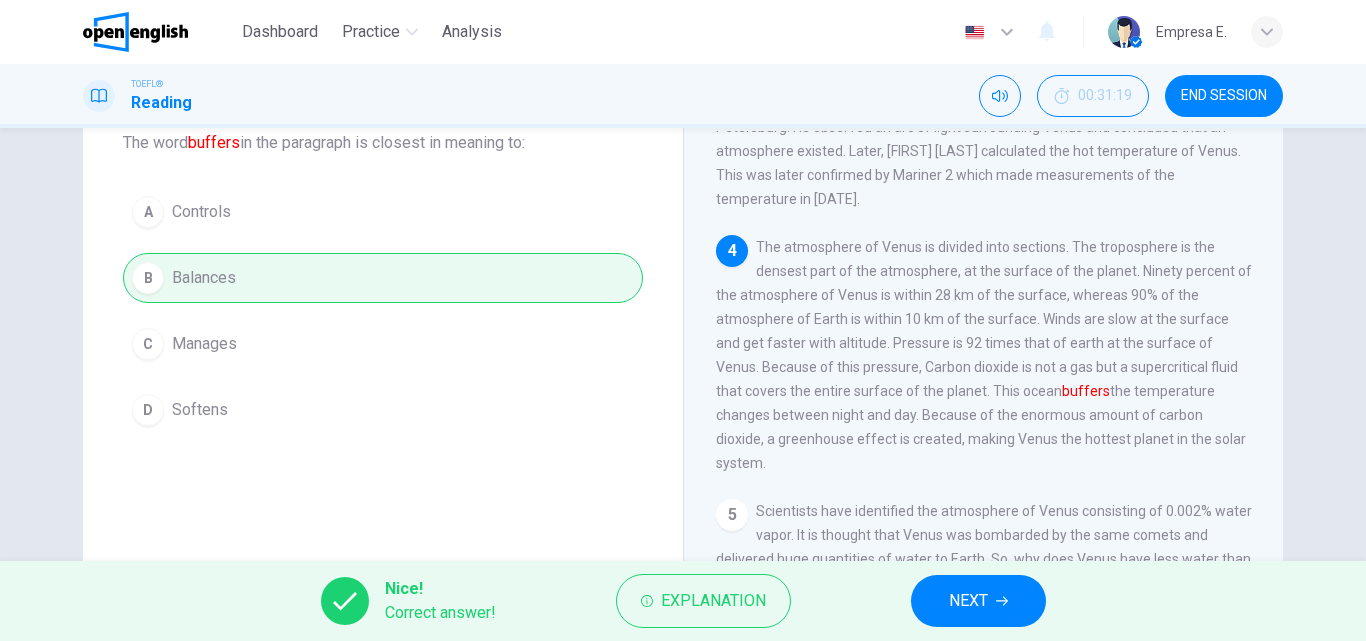 click on "NEXT" at bounding box center (978, 601) 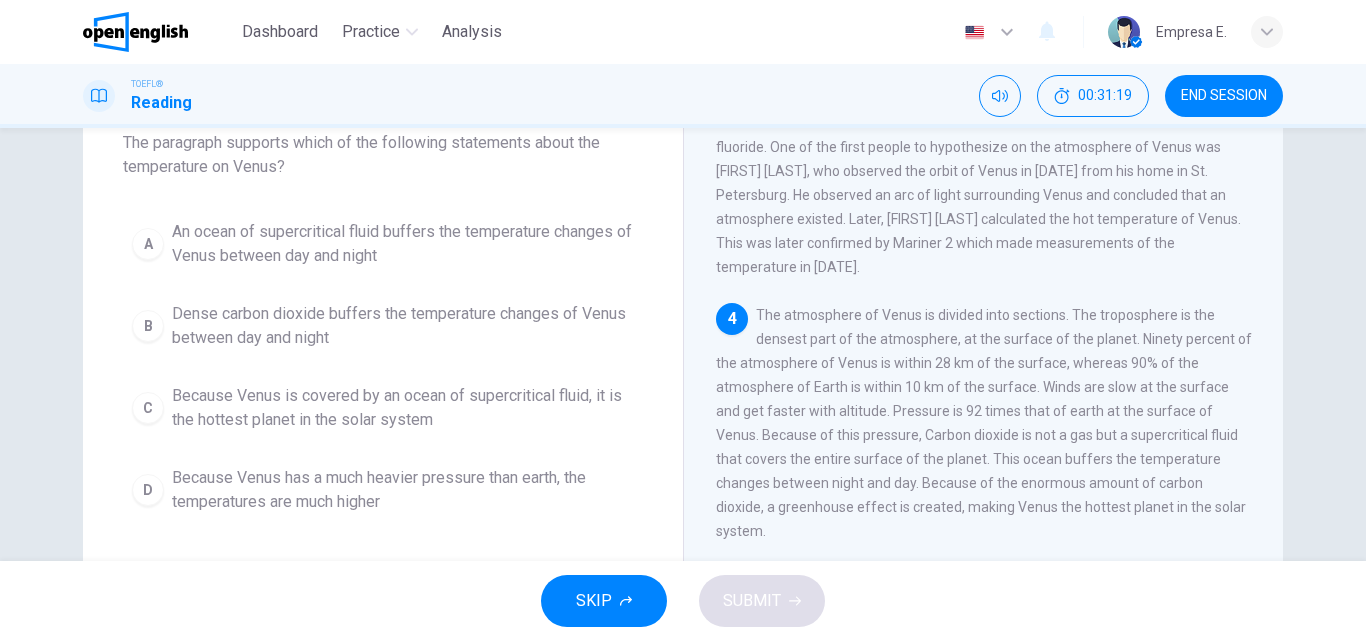 scroll, scrollTop: 397, scrollLeft: 0, axis: vertical 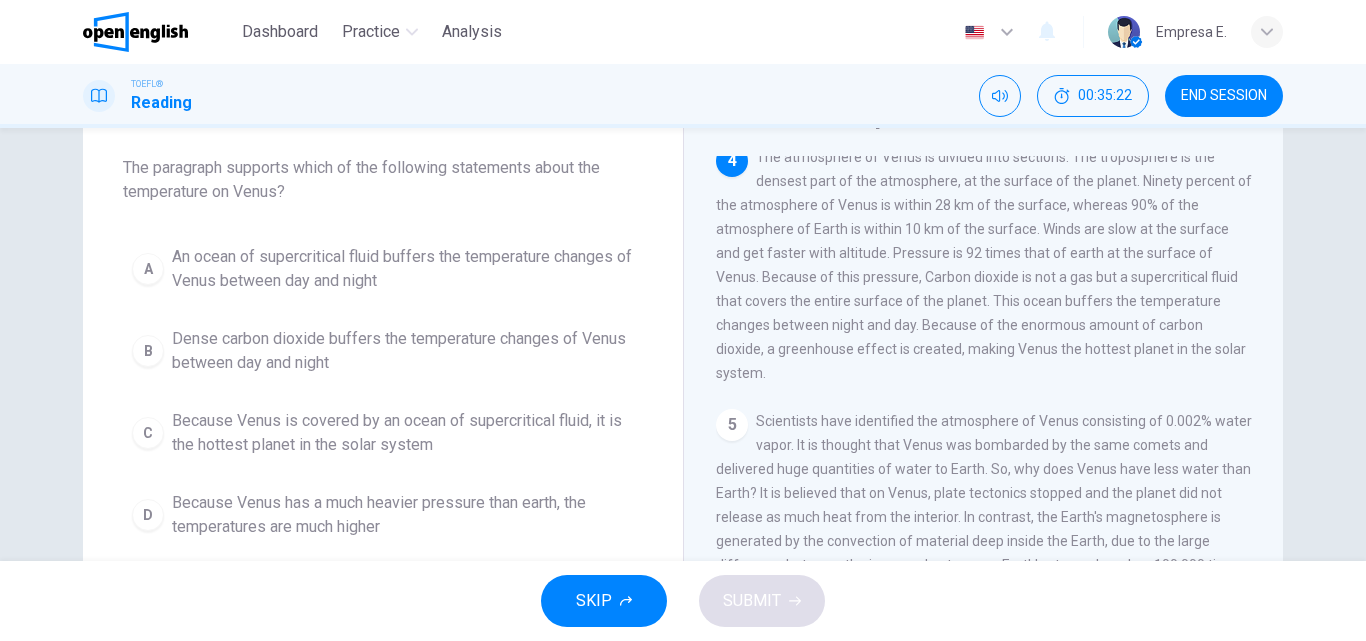 click on "An ocean of supercritical fluid buffers the temperature changes of Venus between day and night" at bounding box center [403, 269] 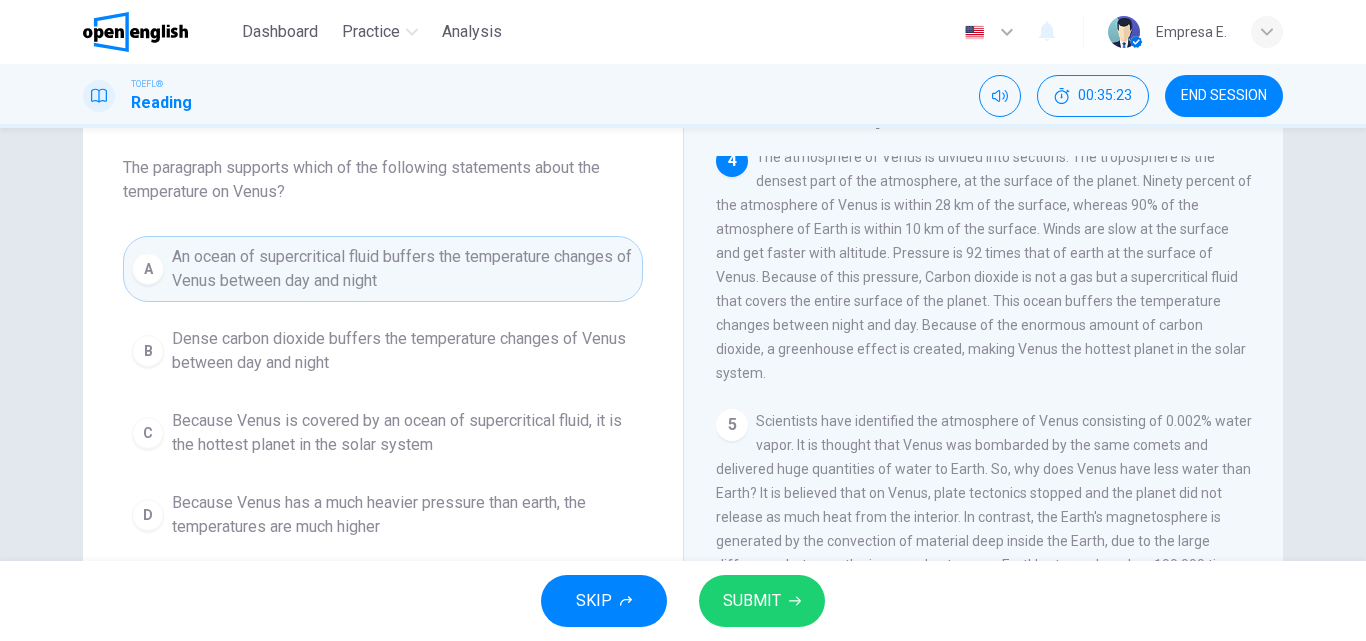 click on "SUBMIT" at bounding box center (752, 601) 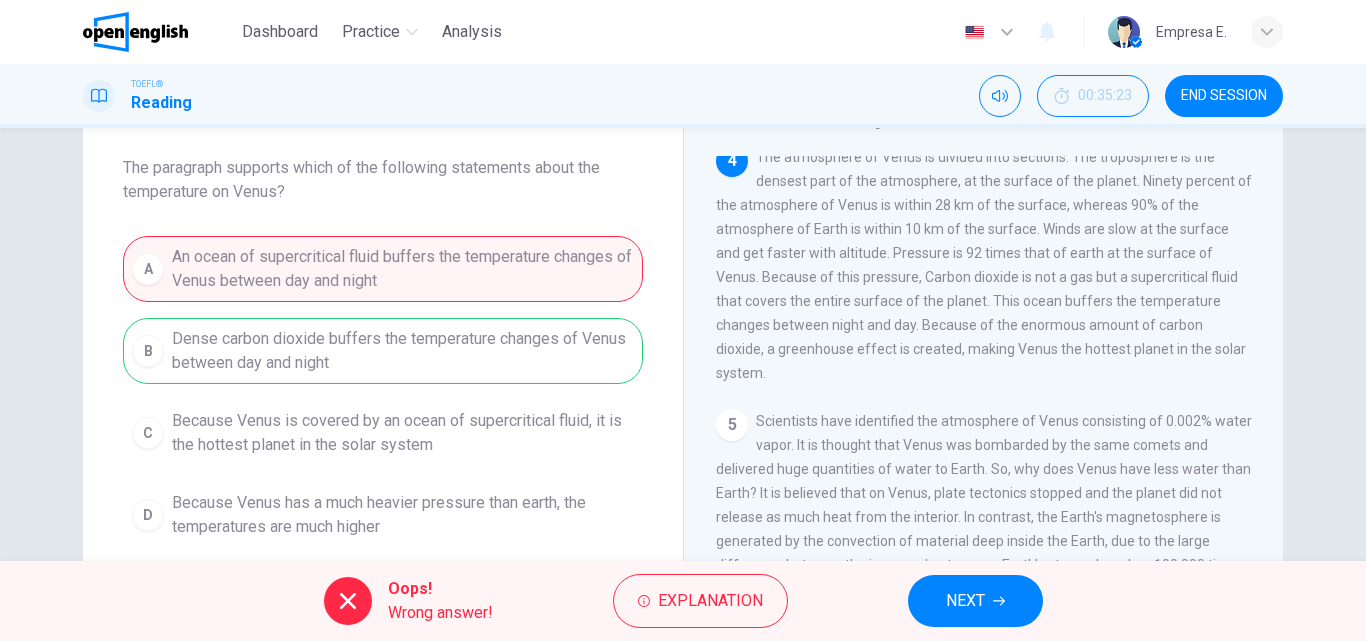 click on "NEXT" at bounding box center (965, 601) 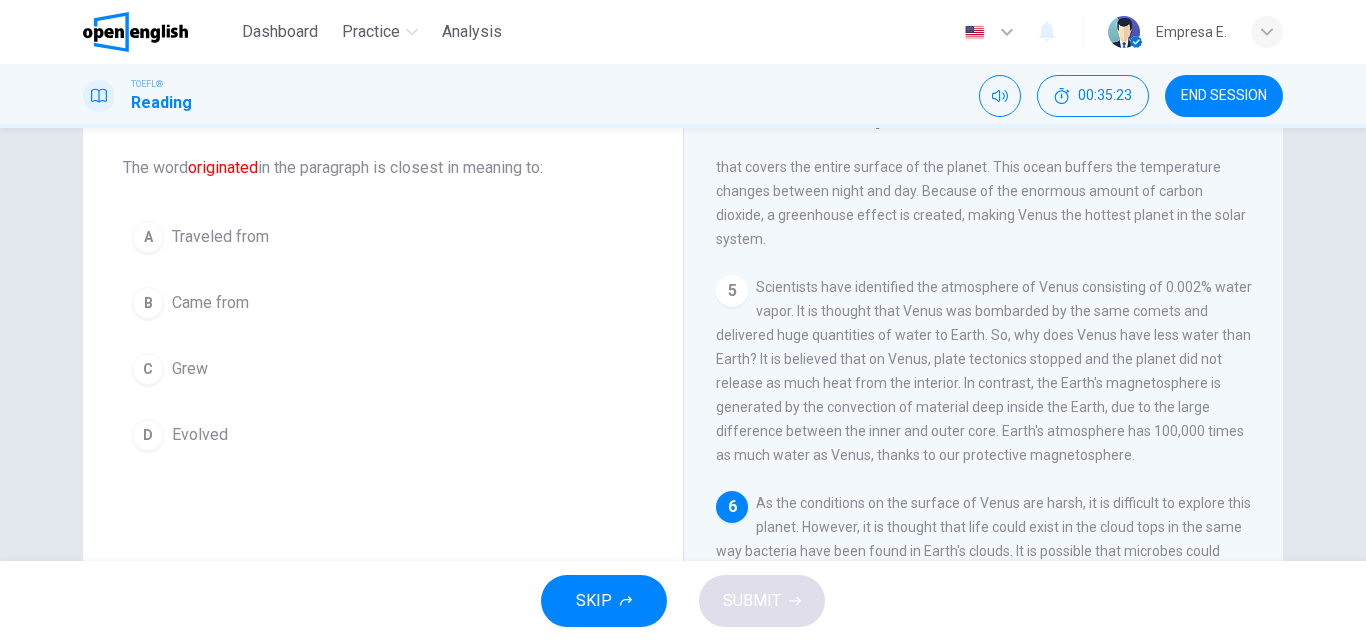 scroll, scrollTop: 769, scrollLeft: 0, axis: vertical 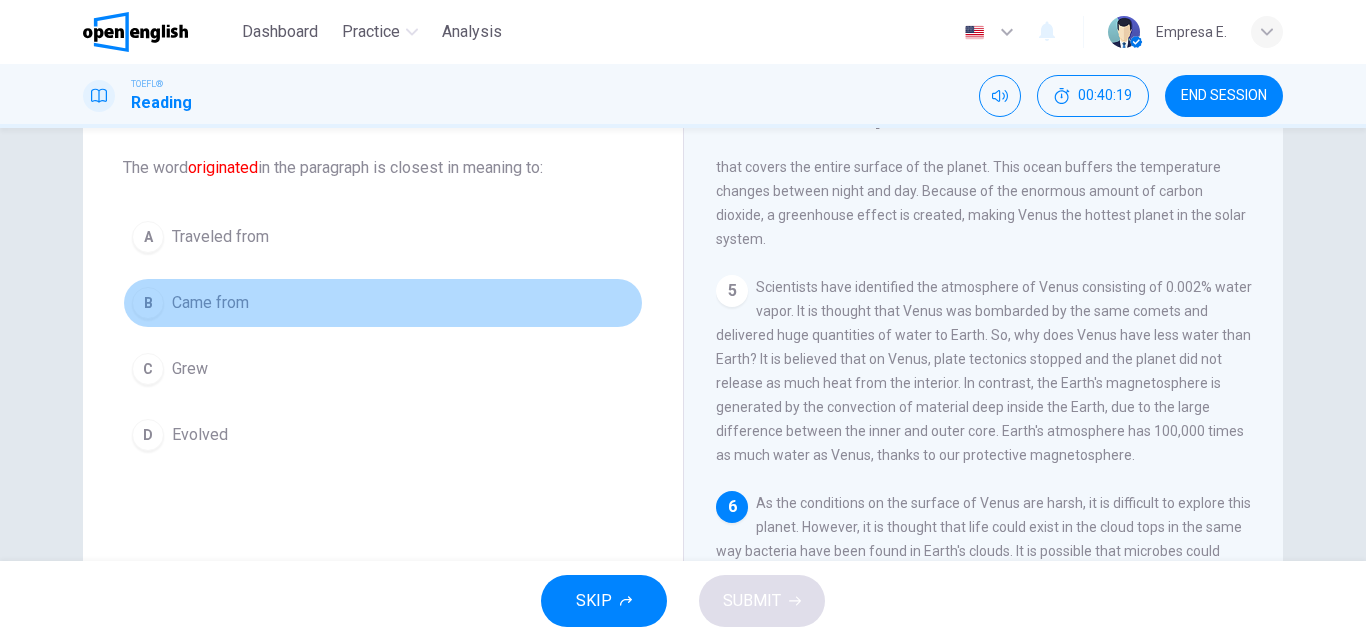 click on "Came from" at bounding box center (210, 303) 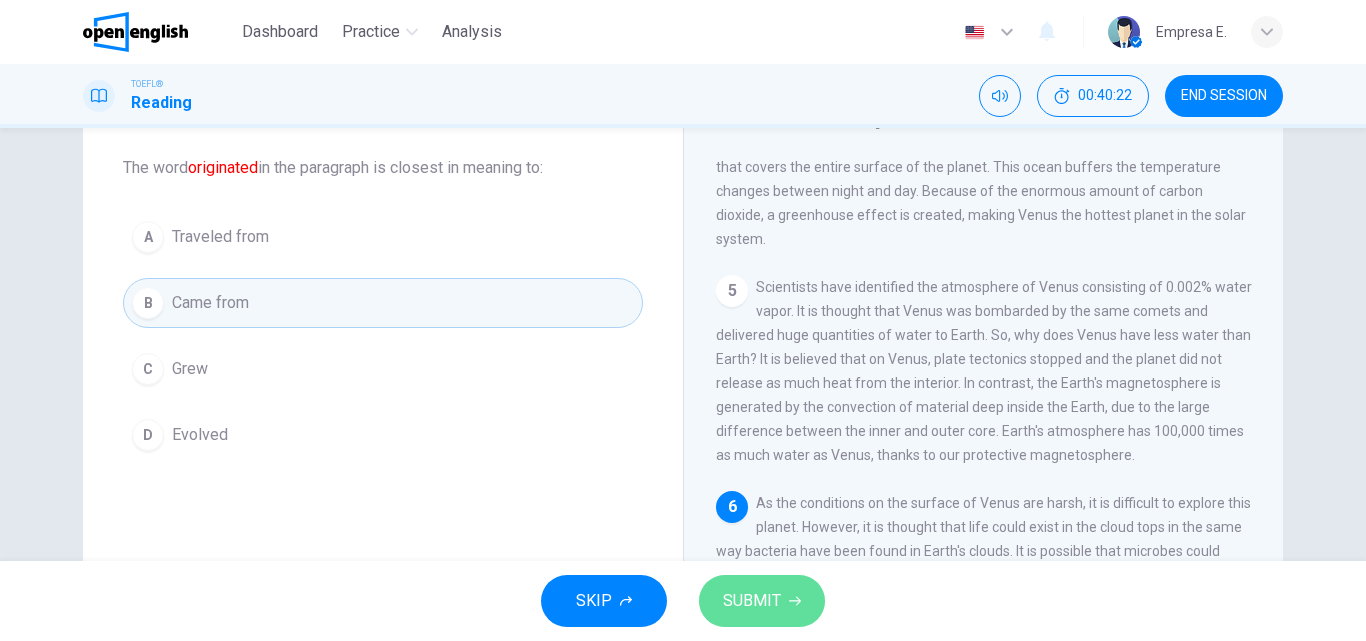 click on "SUBMIT" at bounding box center (752, 601) 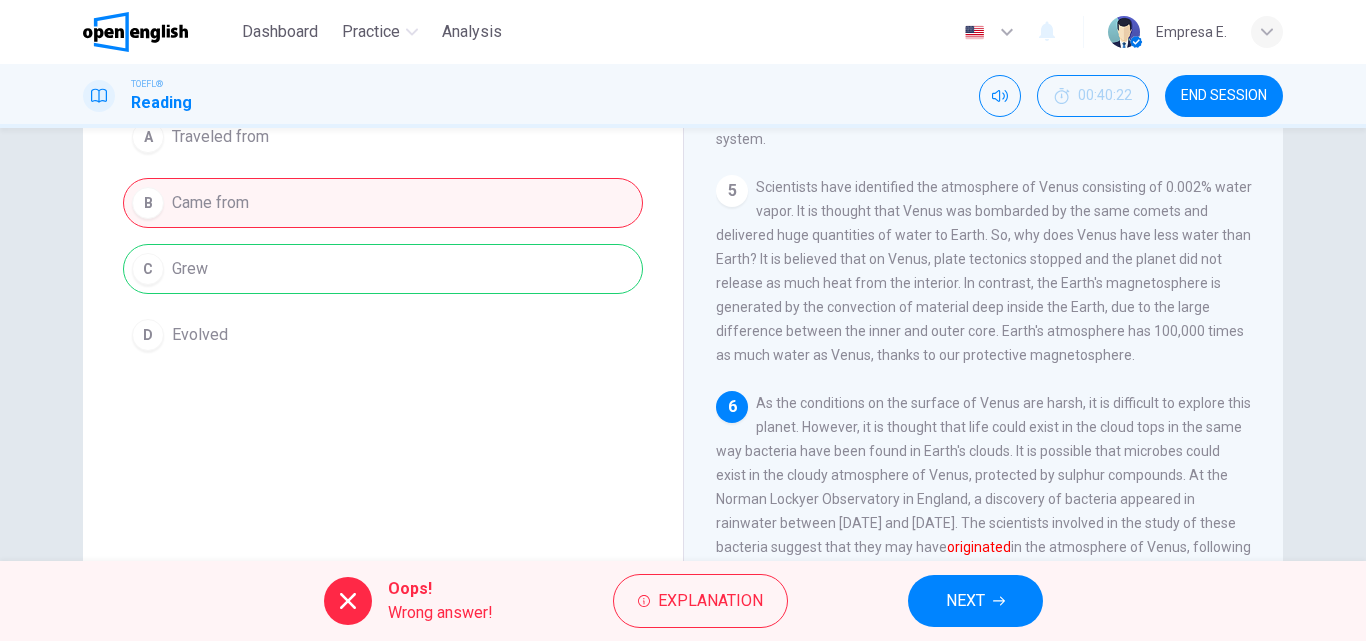 scroll, scrollTop: 300, scrollLeft: 0, axis: vertical 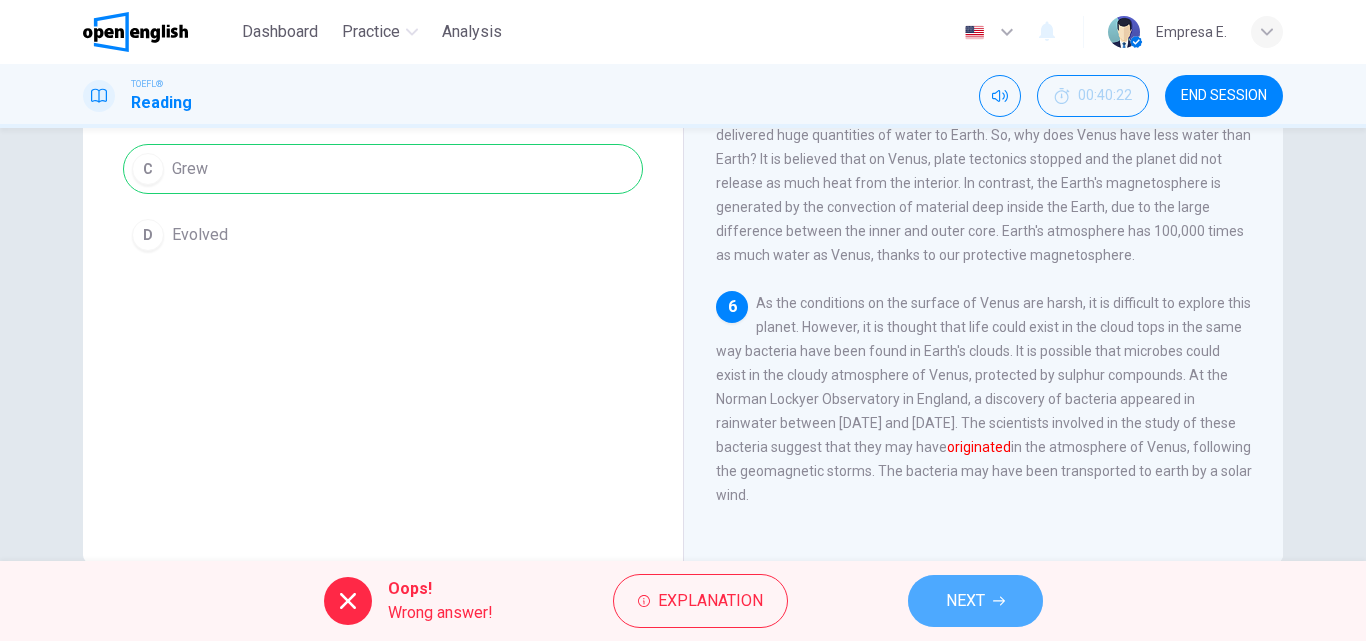 click 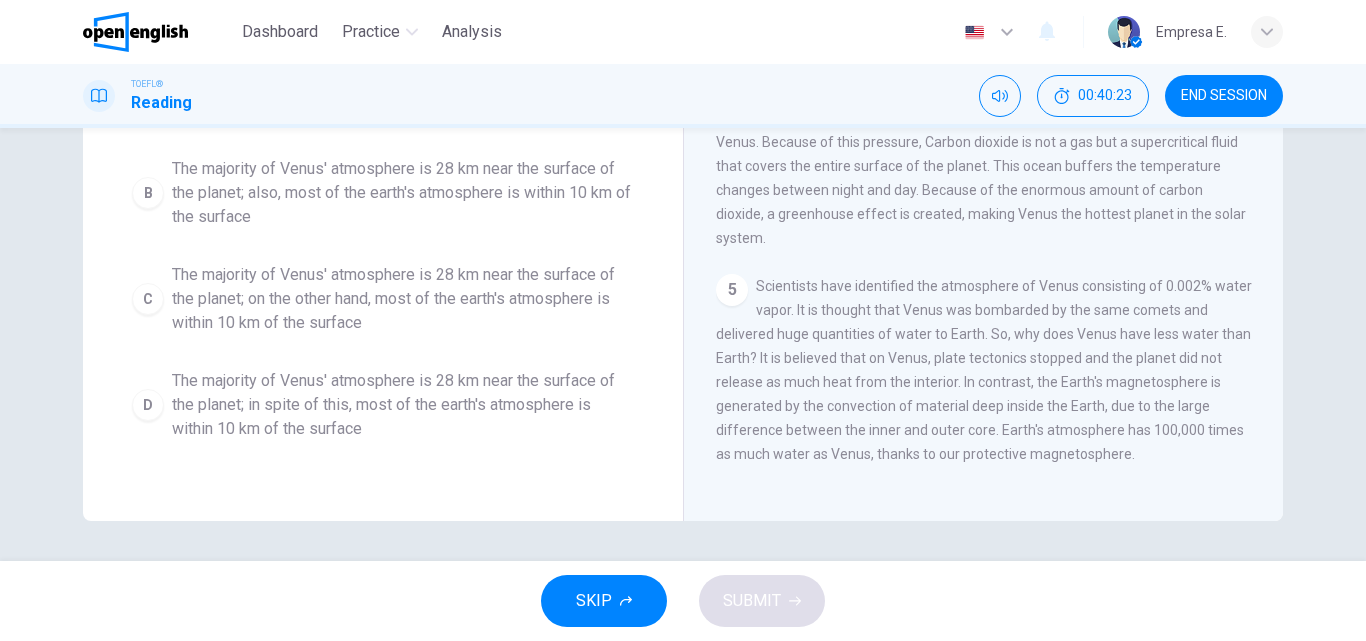scroll, scrollTop: 297, scrollLeft: 0, axis: vertical 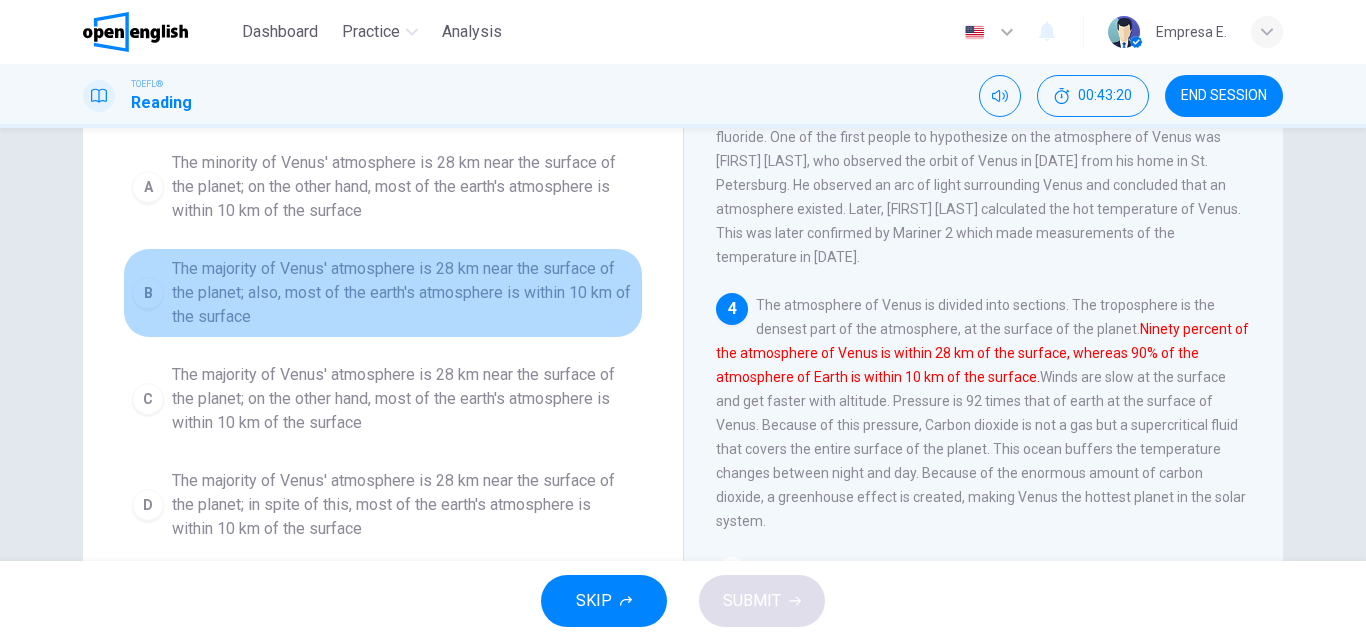 click on "The majority of Venus' atmosphere is 28 km near the surface of the planet; also, most of the earth's atmosphere is within 10 km of the surface" at bounding box center [403, 293] 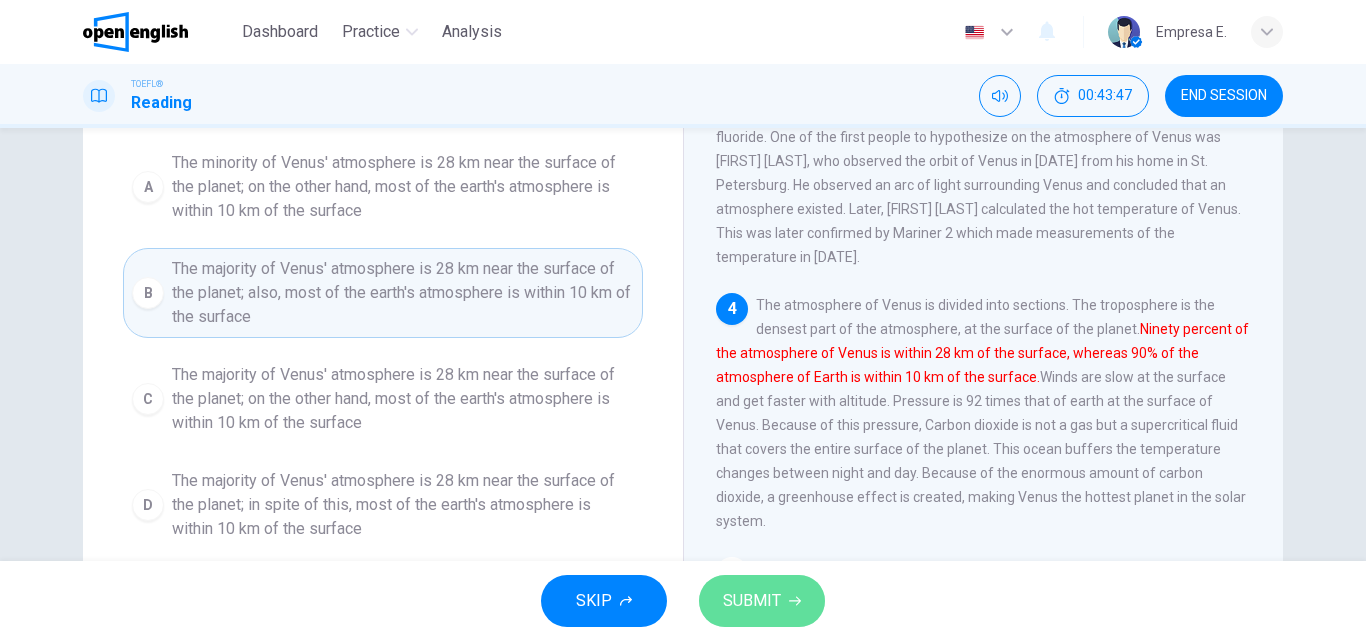 click on "SUBMIT" at bounding box center [752, 601] 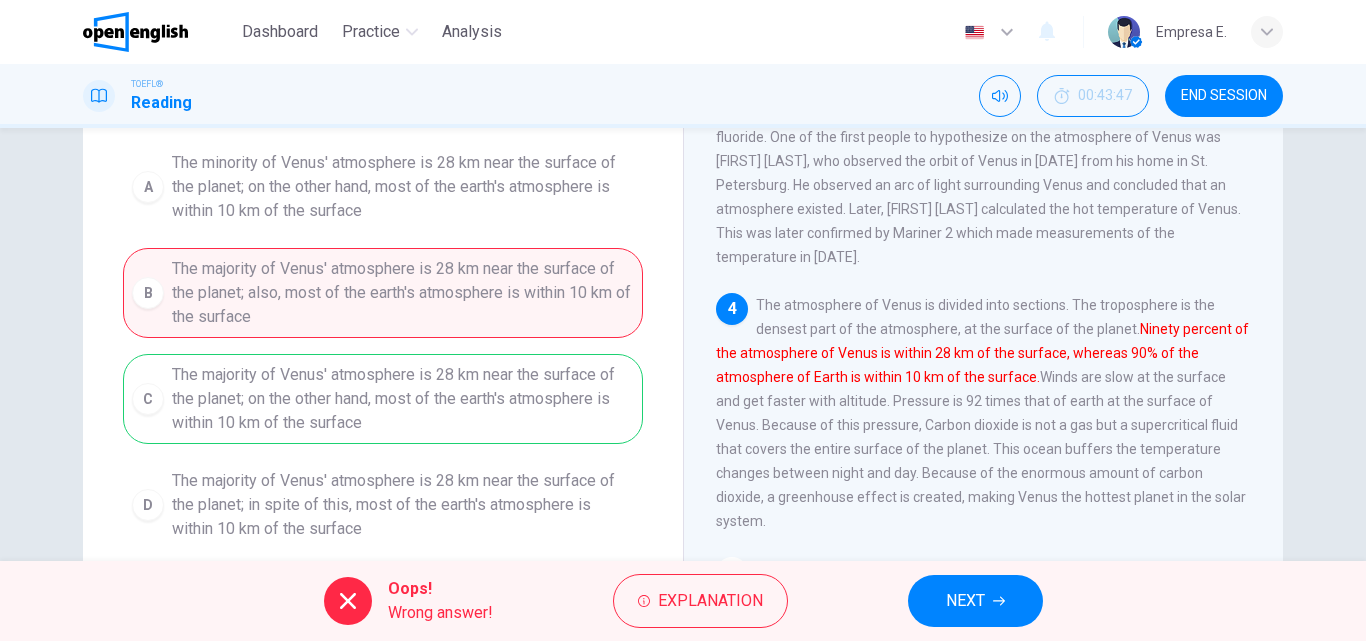 click on "A The minority of Venus' atmosphere is 28 km near the surface of the planet; on the other hand, most of the earth's atmosphere is within 10 km of the surface B The majority of Venus' atmosphere is 28 km near the surface of the planet; also, most of the earth's atmosphere is within 10 km of the surface C The majority of Venus' atmosphere is 28 km near the surface of the planet; on the other hand, most of the earth's atmosphere is within 10 km of the surface D The majority of Venus' atmosphere is 28 km near the surface of the planet; in spite of this, most of the earth's atmosphere is within 10 km of the surface" at bounding box center (383, 346) 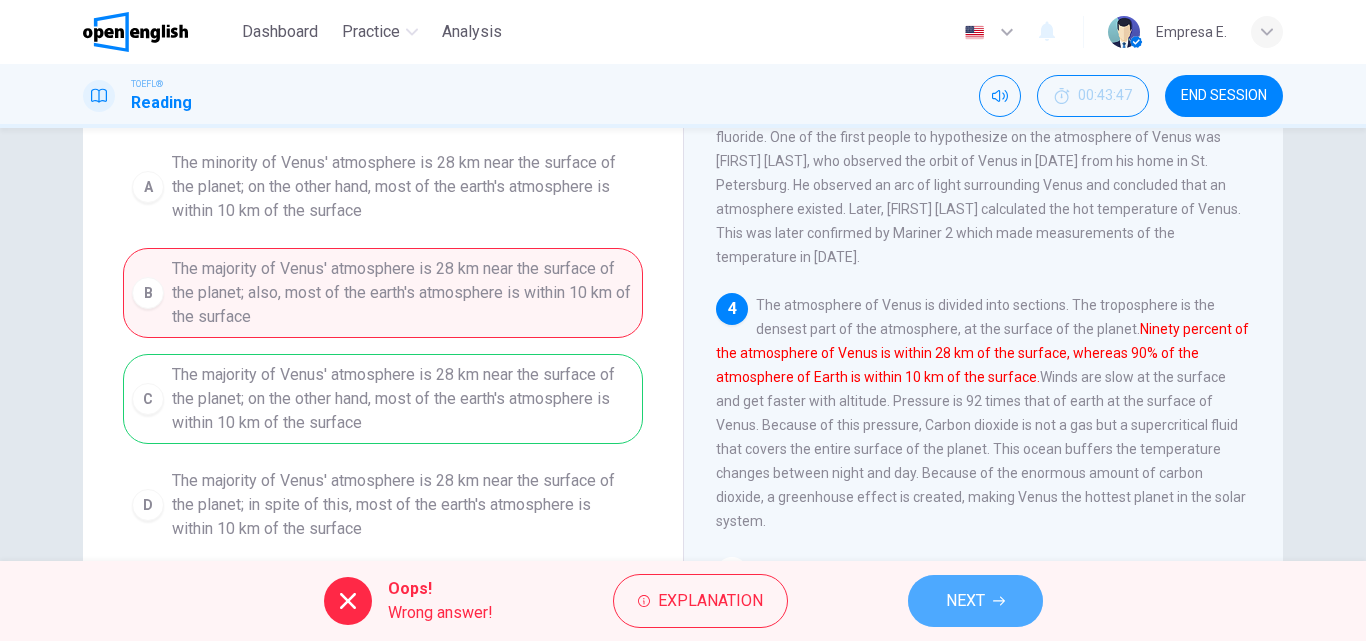 click on "NEXT" at bounding box center (965, 601) 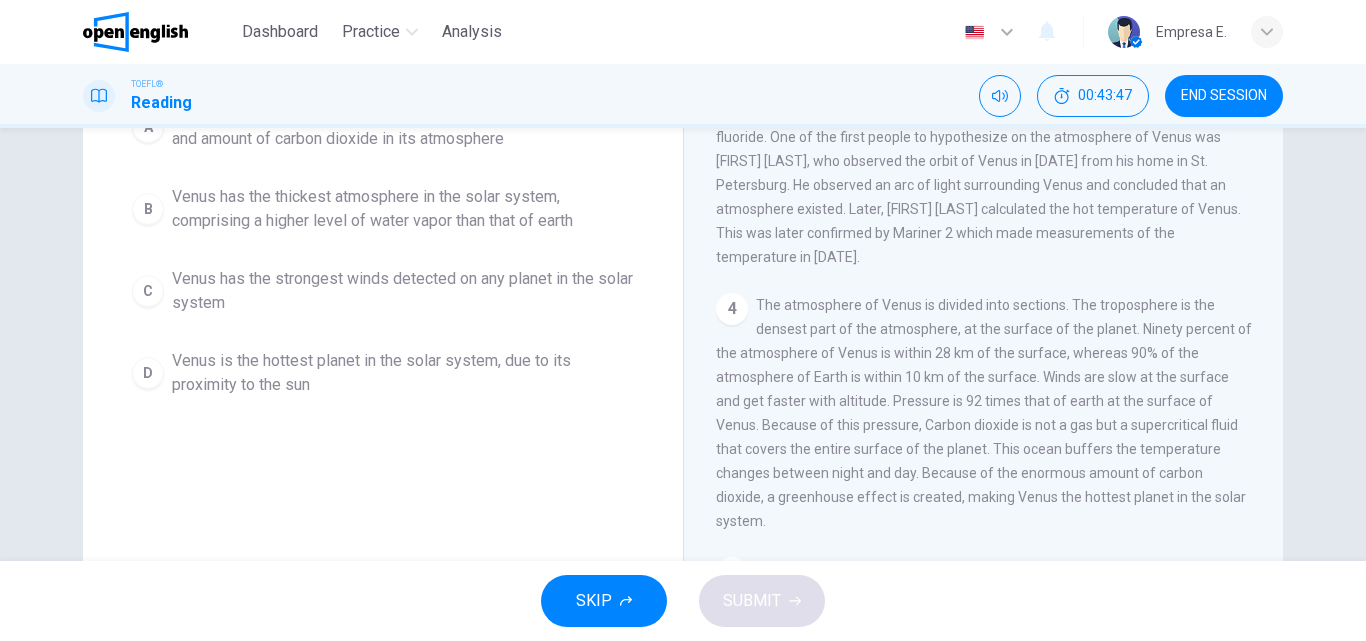 scroll, scrollTop: 194, scrollLeft: 0, axis: vertical 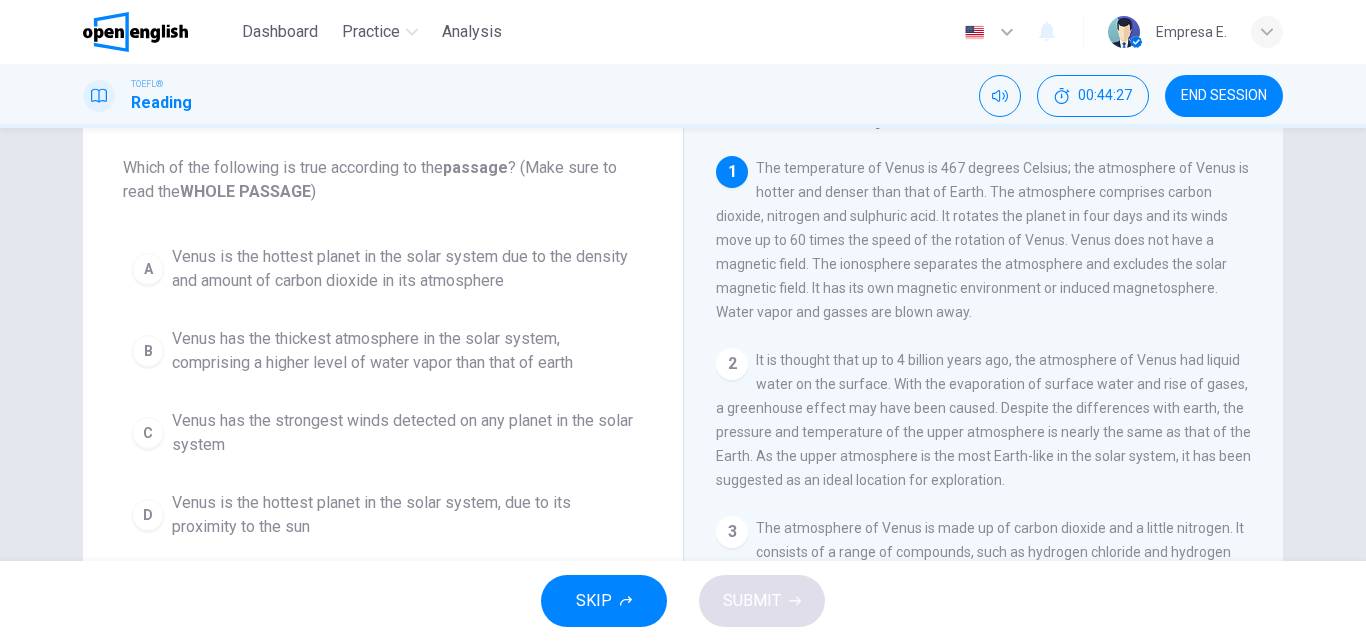 click on "END SESSION" at bounding box center [1224, 96] 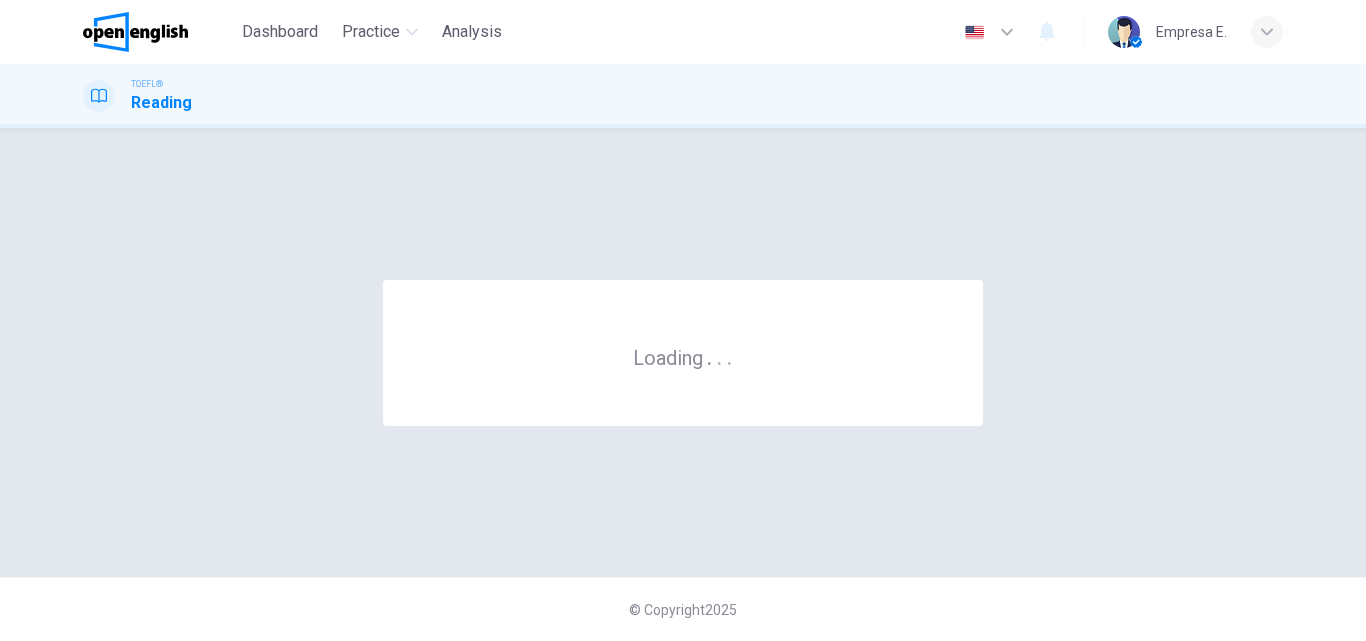 scroll, scrollTop: 0, scrollLeft: 0, axis: both 